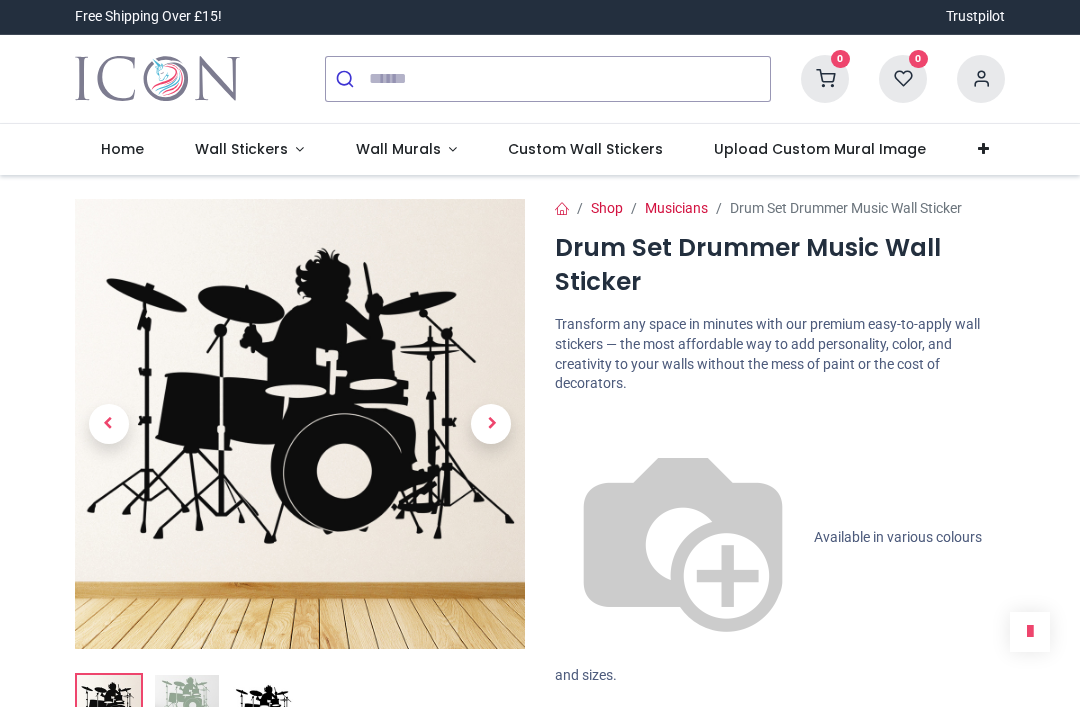 scroll, scrollTop: 0, scrollLeft: 0, axis: both 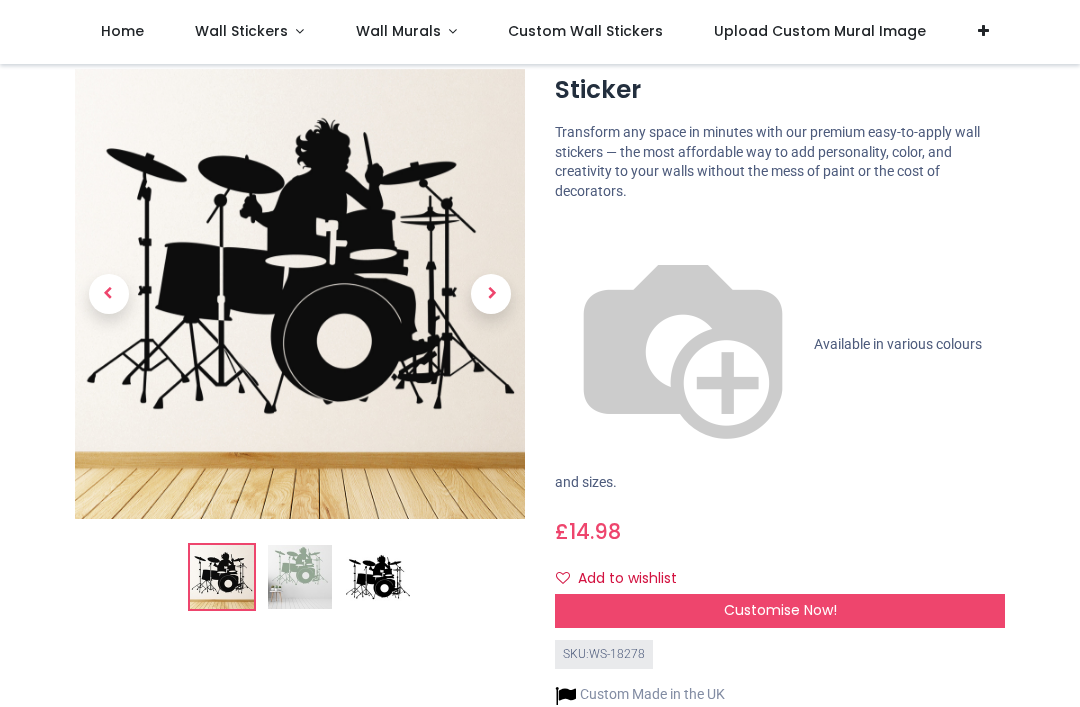 click at bounding box center (300, 577) 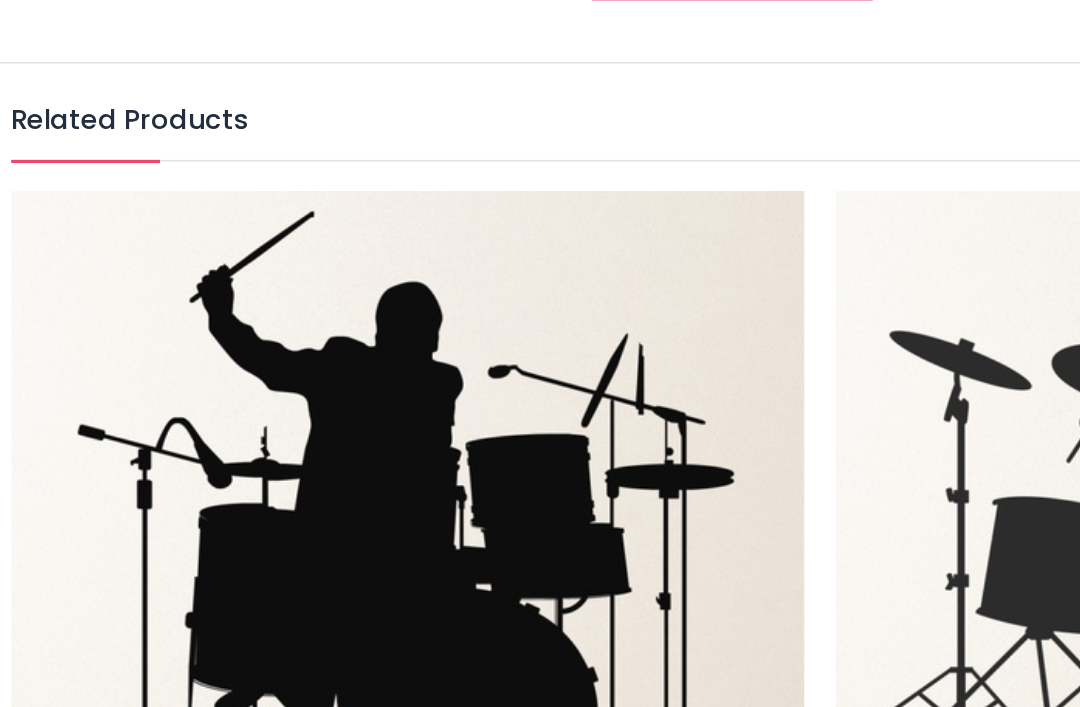 scroll, scrollTop: 2232, scrollLeft: 0, axis: vertical 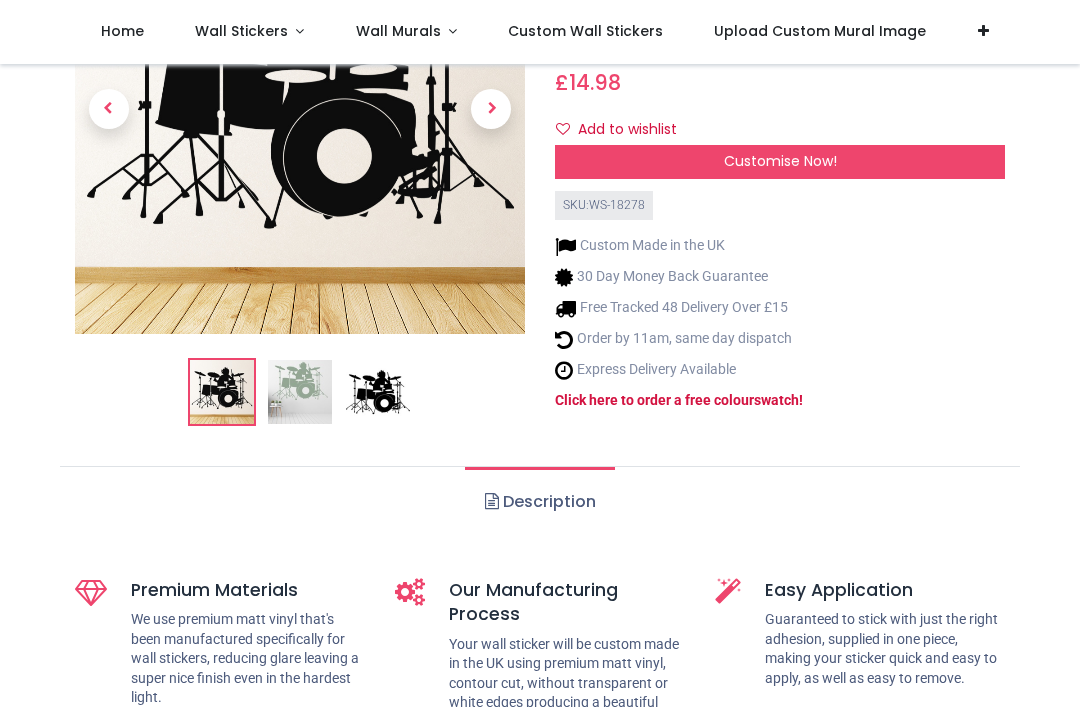 click at bounding box center [300, 392] 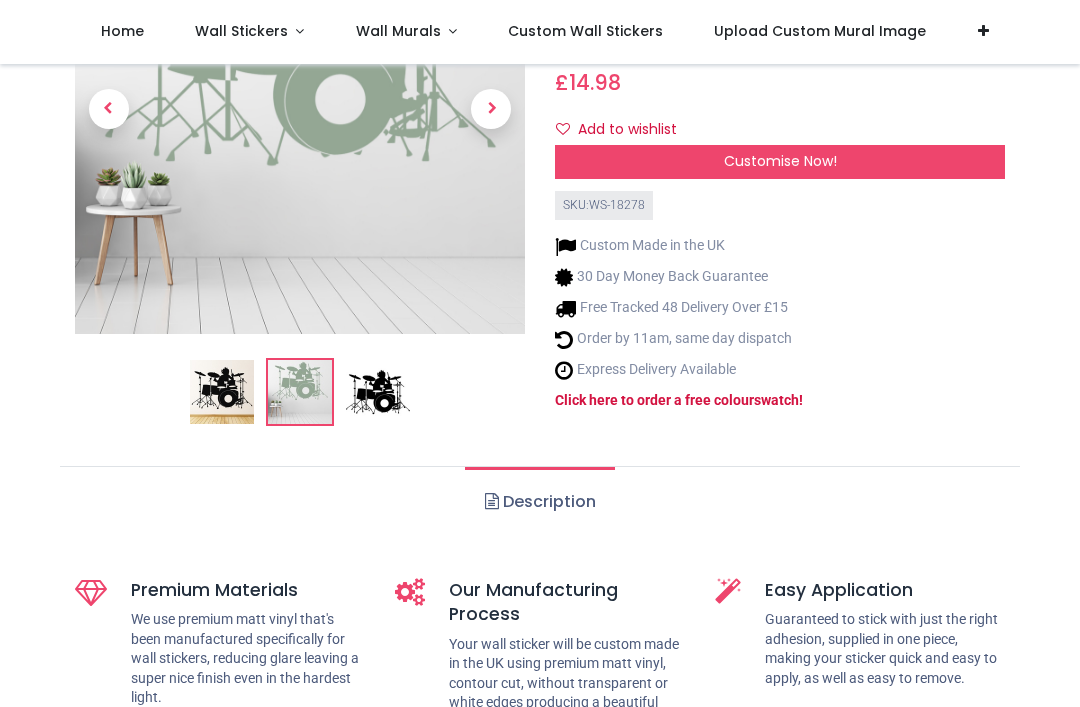 click at bounding box center [378, 392] 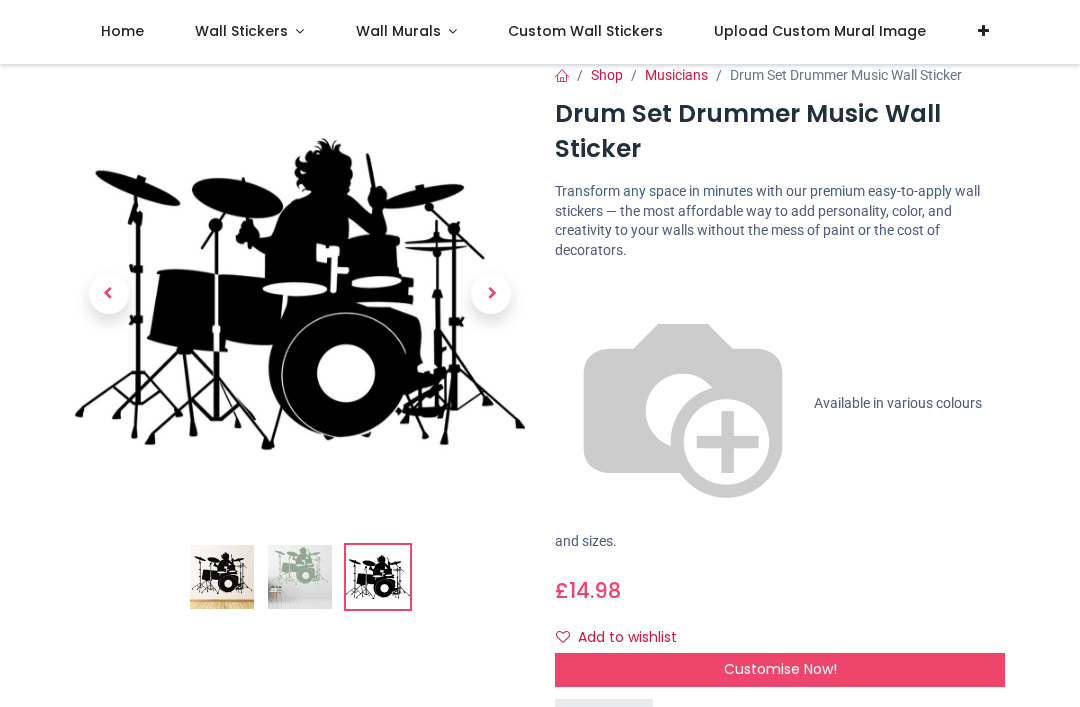 scroll, scrollTop: 31, scrollLeft: 0, axis: vertical 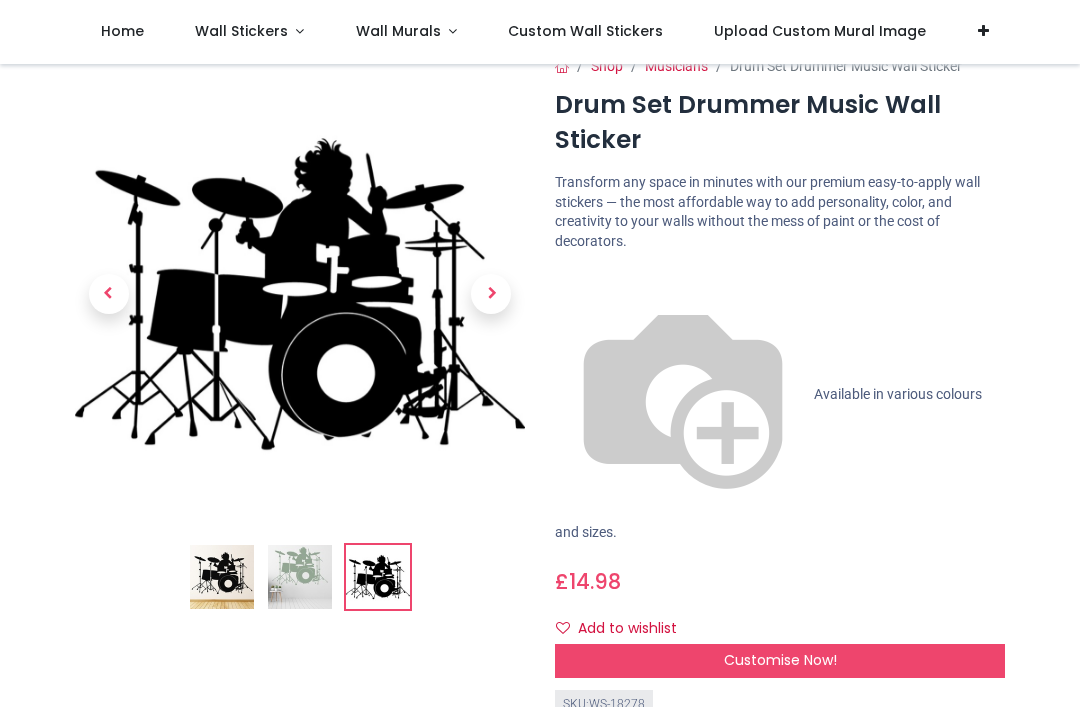 click at bounding box center [300, 577] 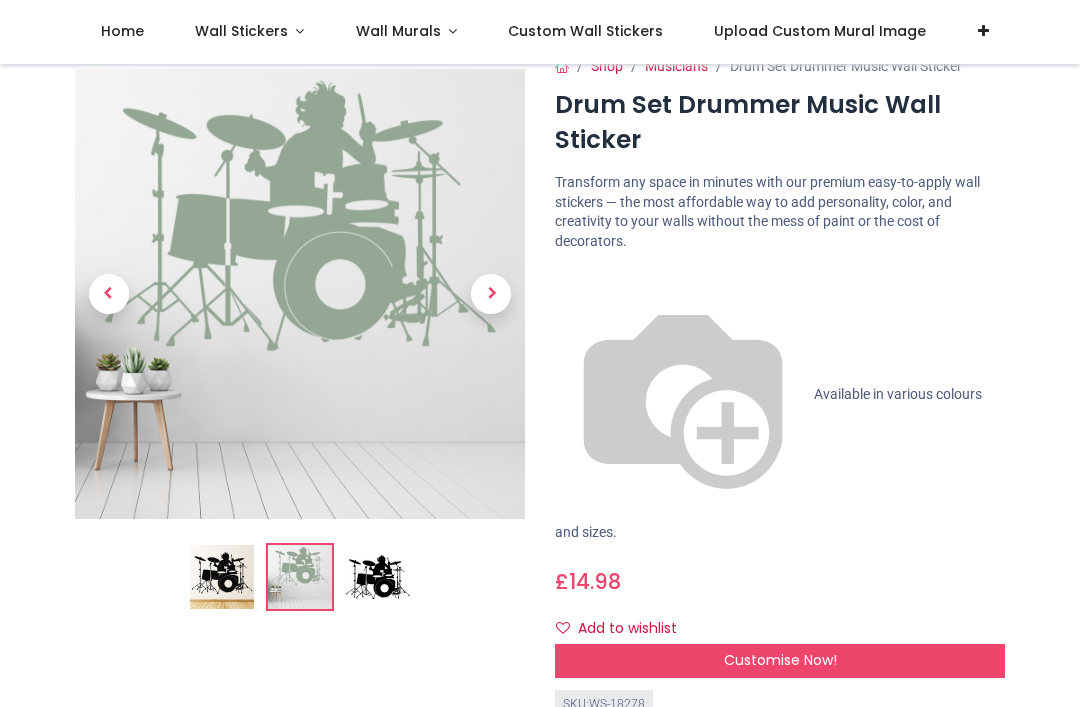 click at bounding box center (378, 577) 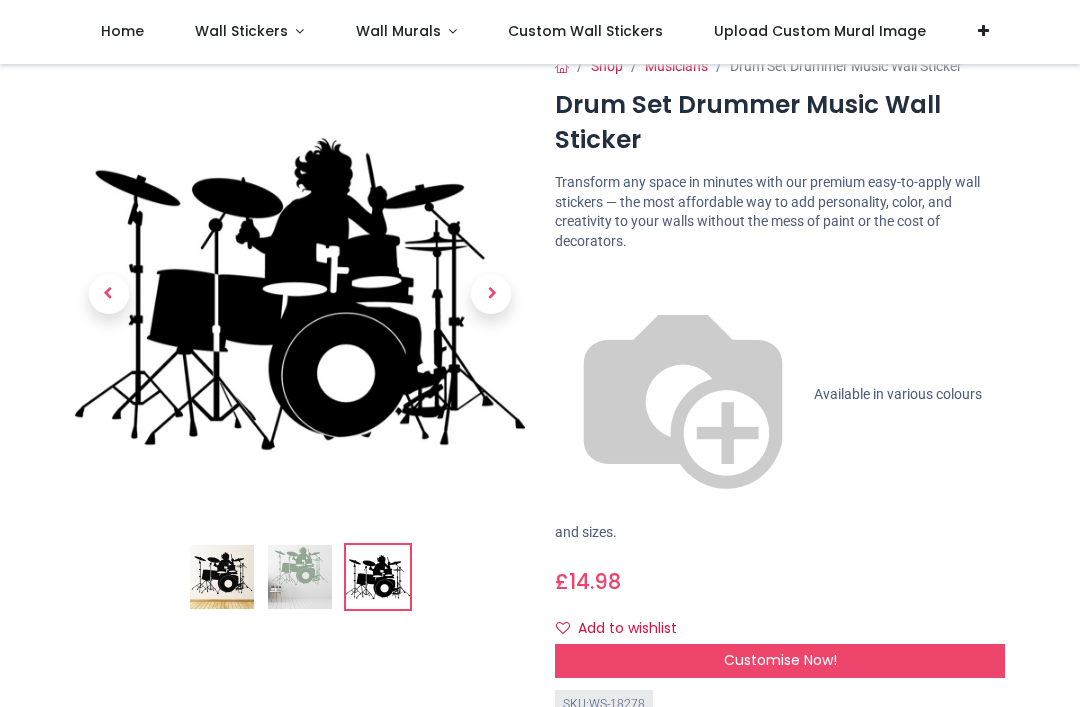 click at bounding box center [378, 577] 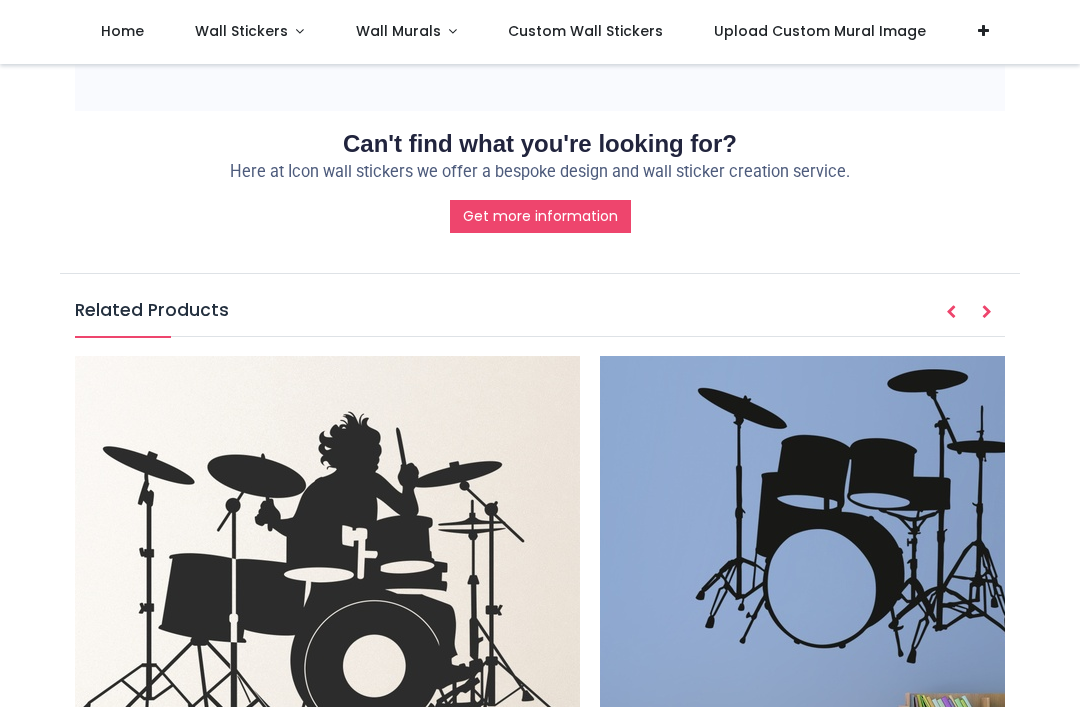 scroll, scrollTop: 2069, scrollLeft: 0, axis: vertical 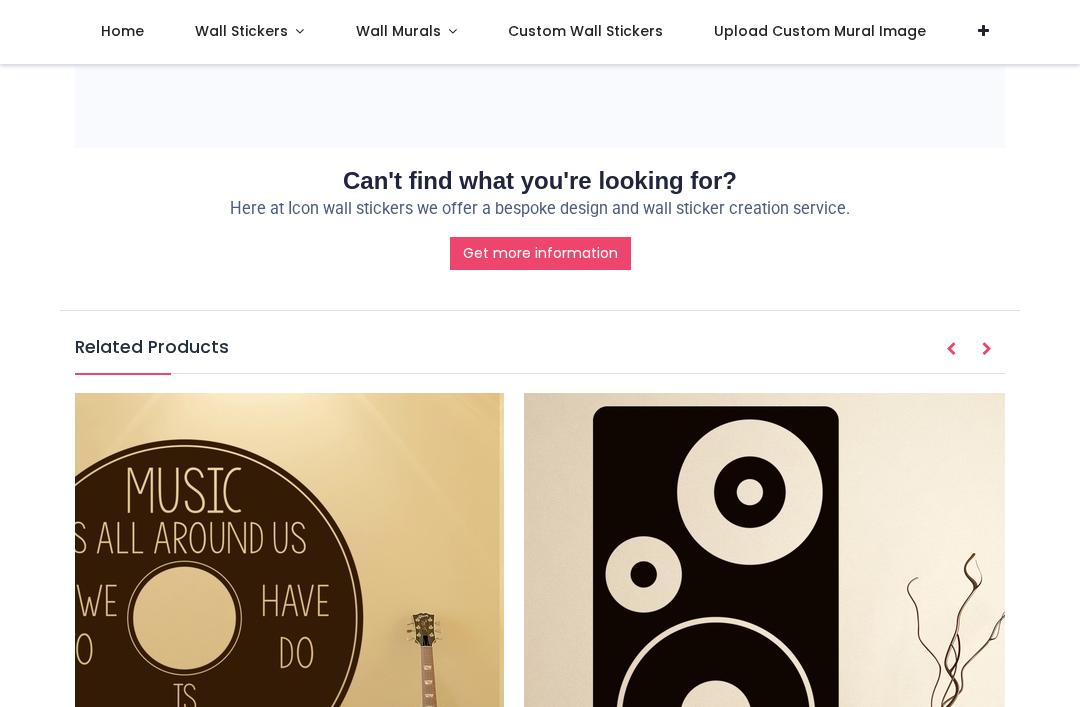 click at bounding box center (780, 649) 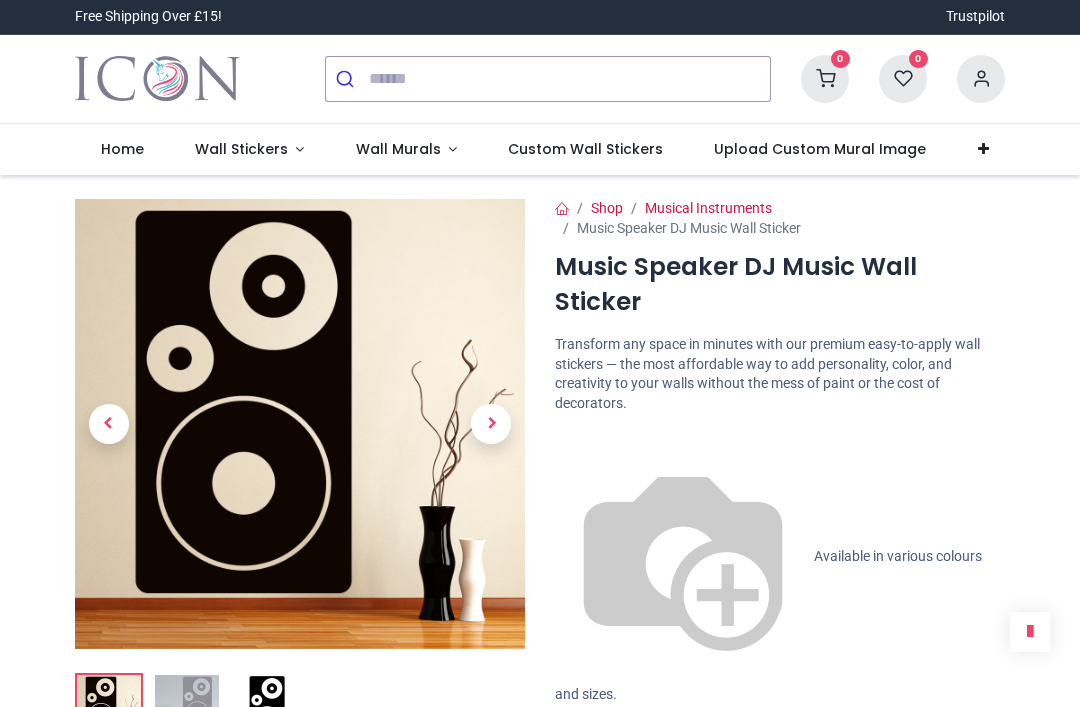 scroll, scrollTop: 0, scrollLeft: 0, axis: both 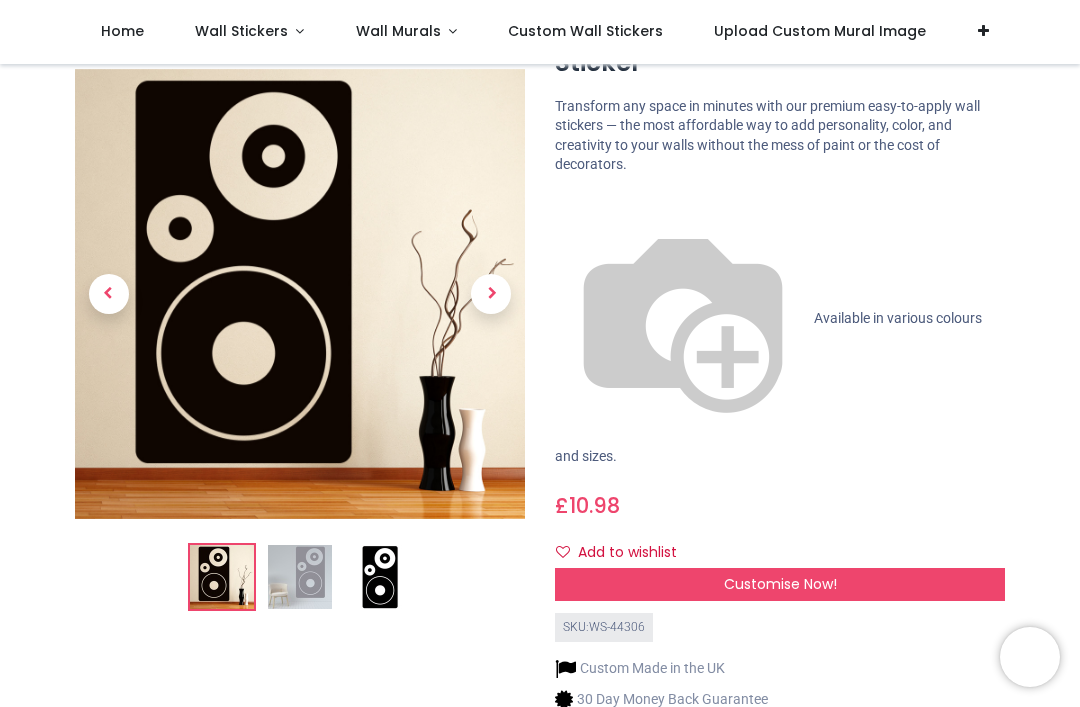 click at bounding box center [300, 577] 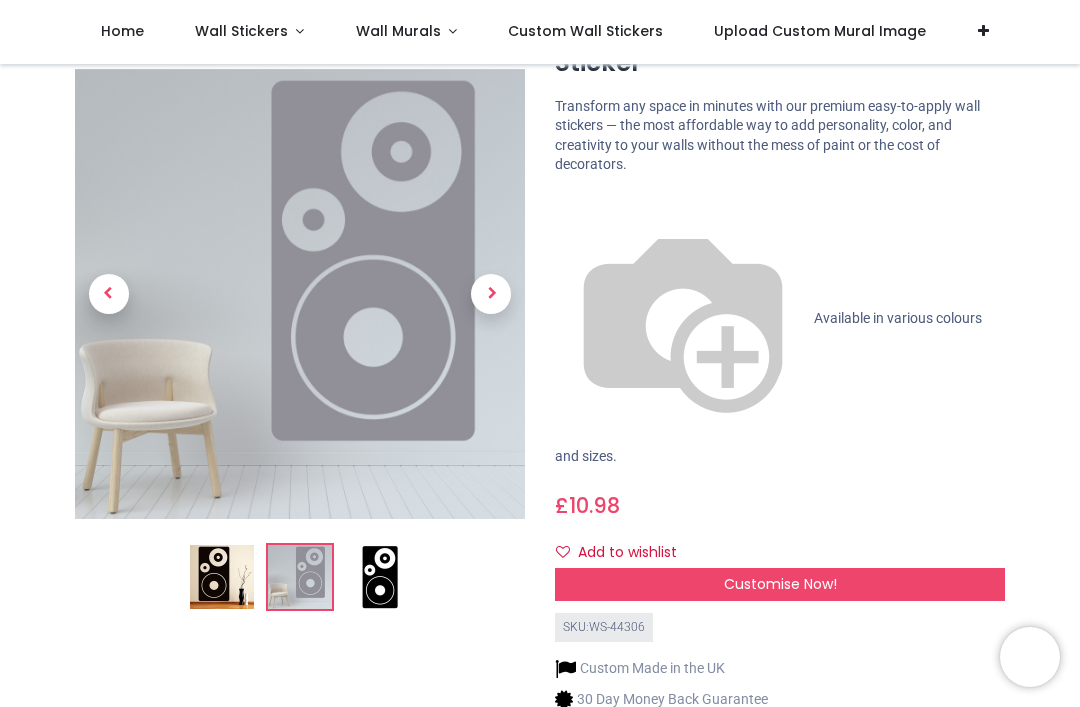 click at bounding box center (300, 413) 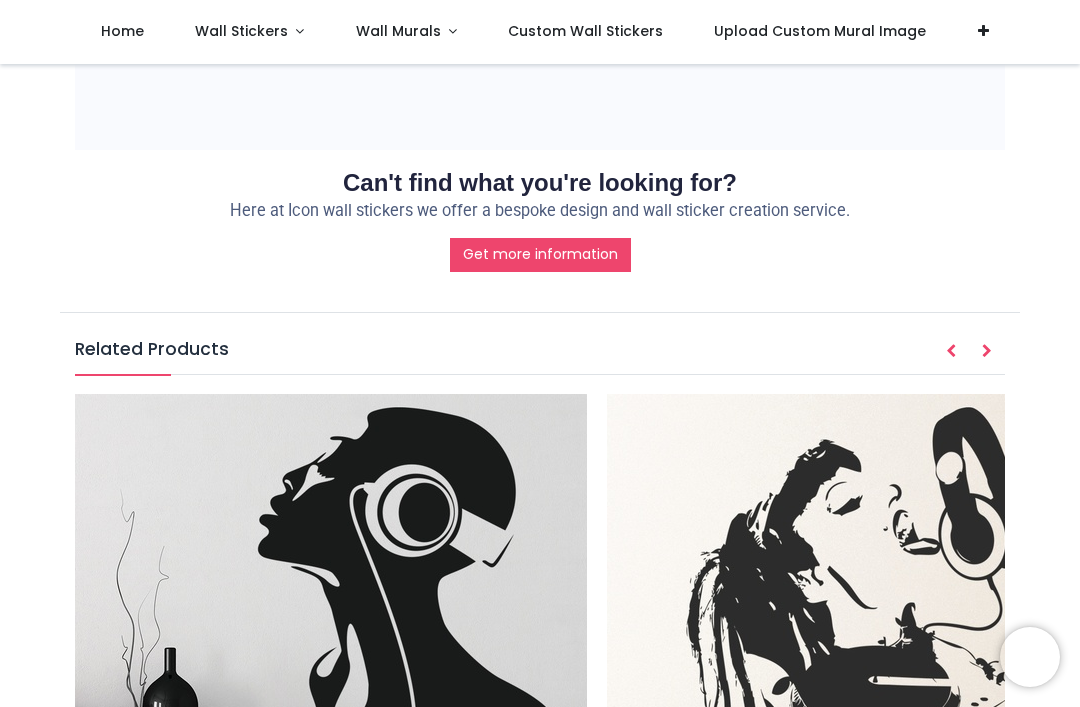 scroll, scrollTop: 2090, scrollLeft: 0, axis: vertical 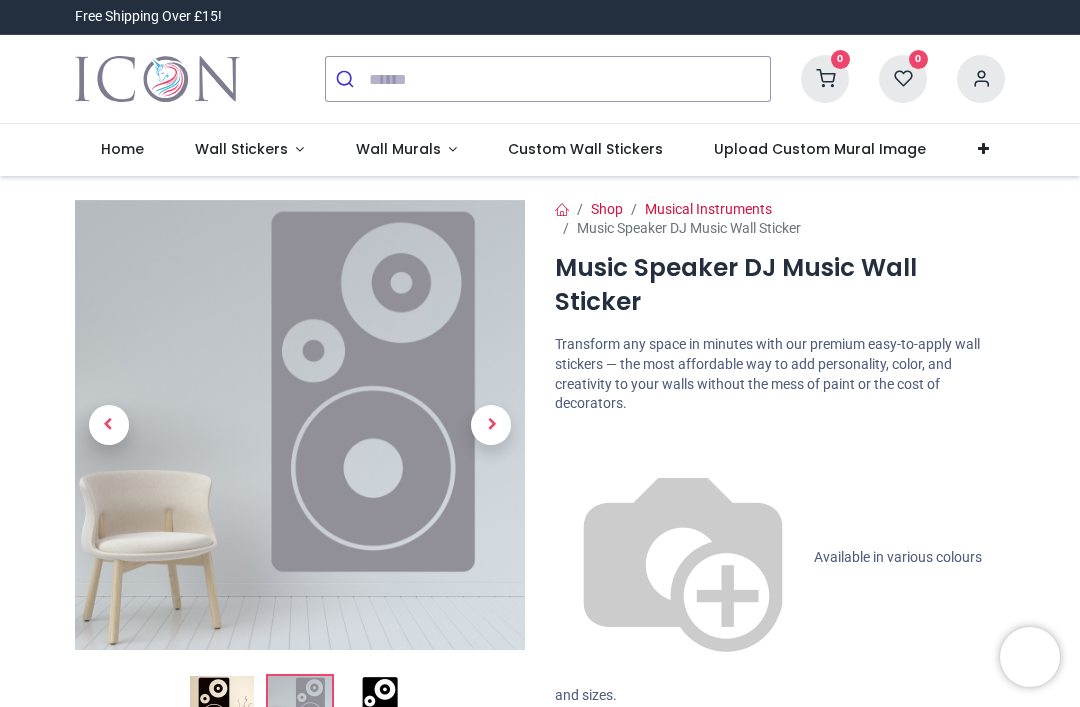 click on "Home" at bounding box center (122, 149) 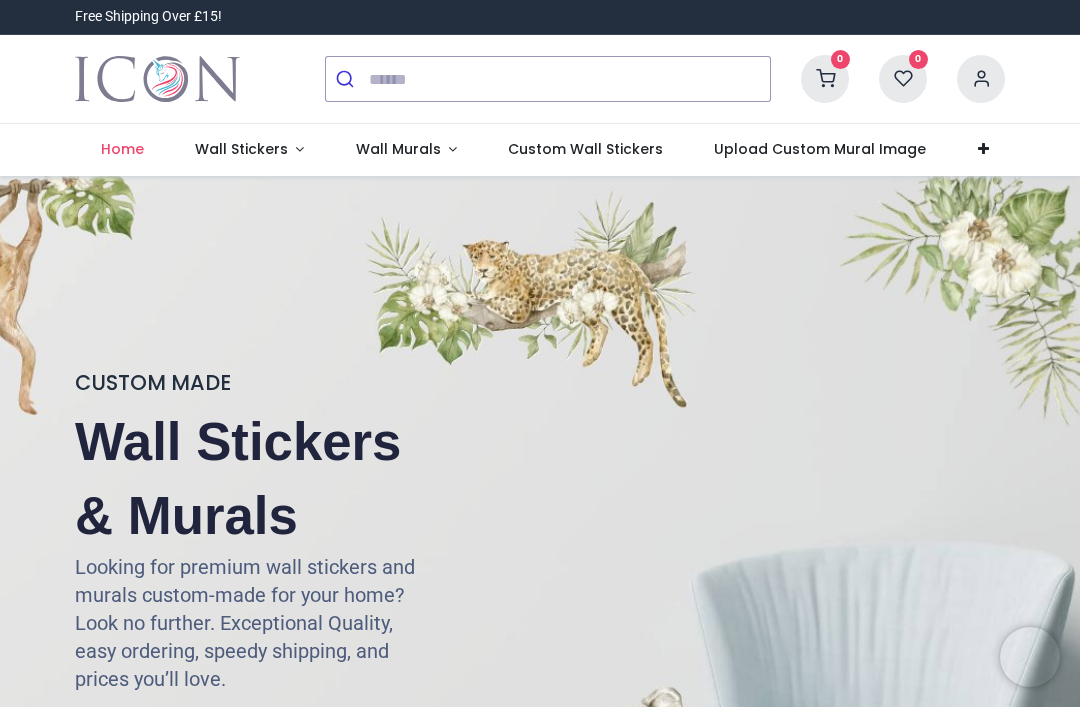 scroll, scrollTop: 0, scrollLeft: 0, axis: both 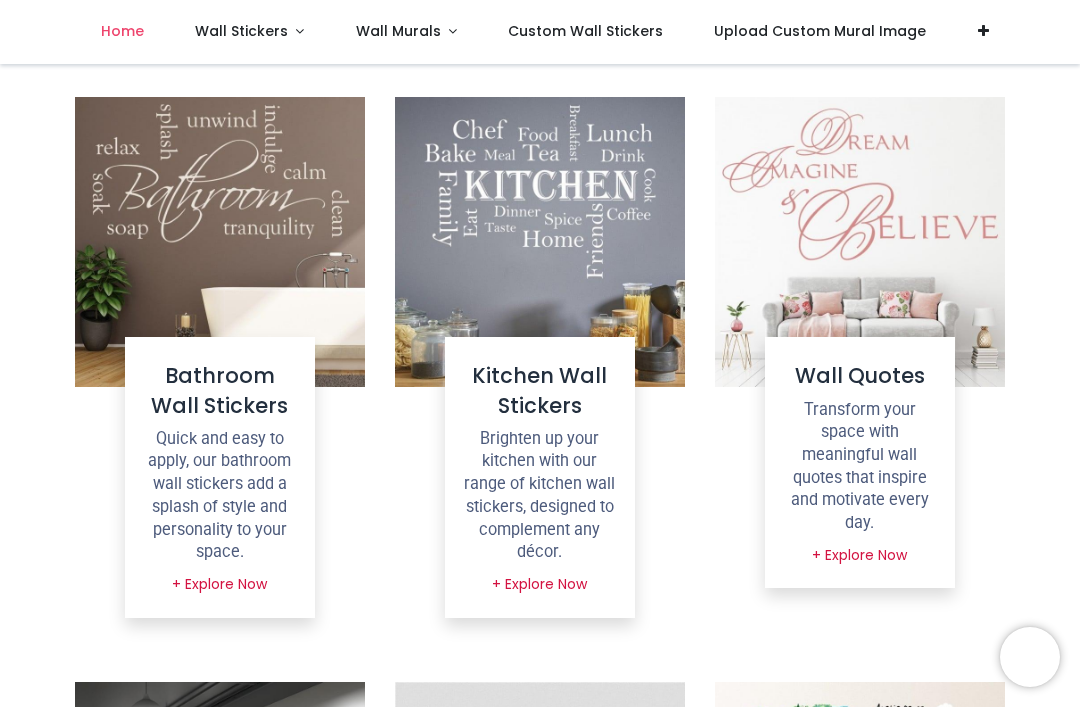 click on "Transform your space with meaningful wall quotes that inspire and motivate every day." at bounding box center [860, 467] 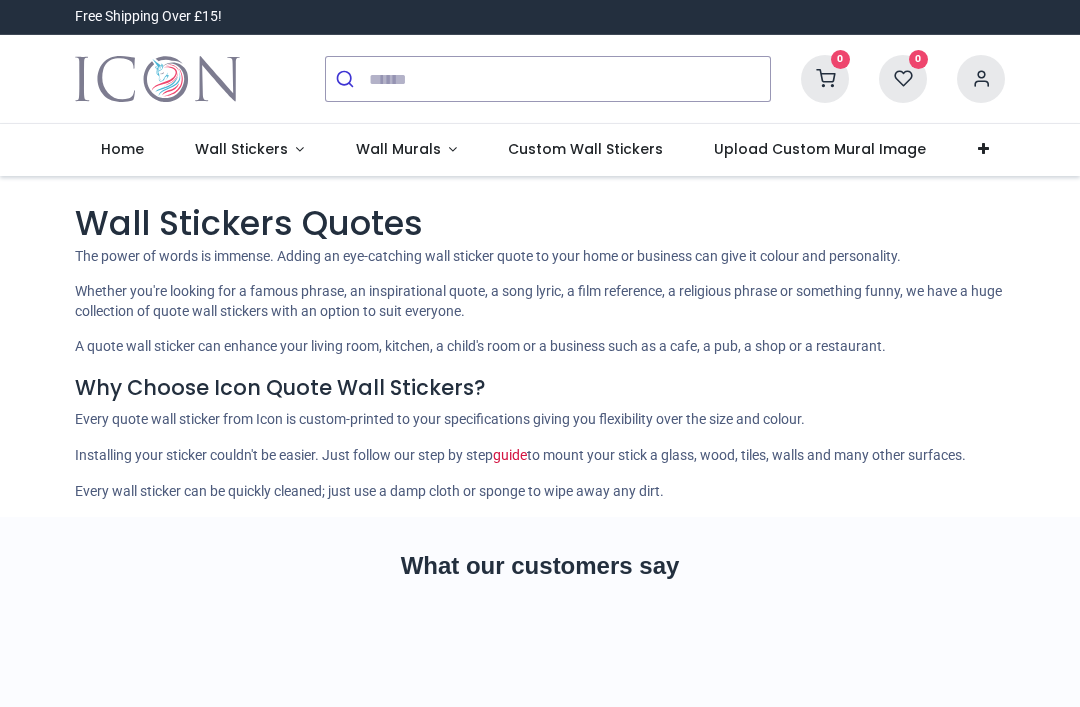 scroll, scrollTop: 0, scrollLeft: 0, axis: both 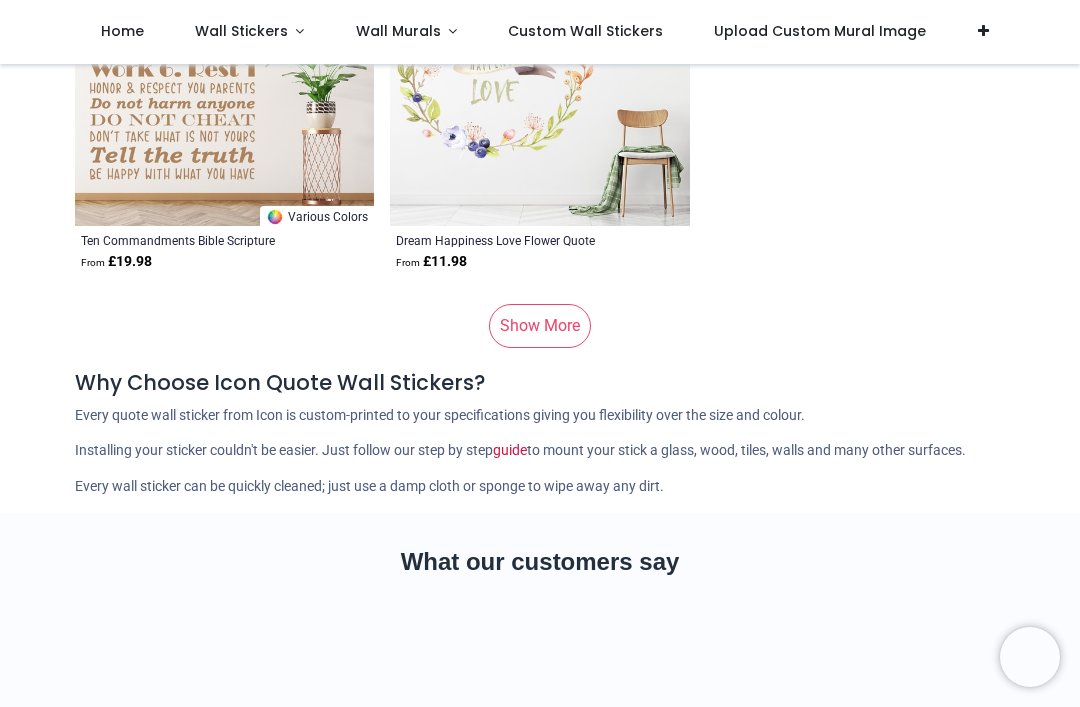click on "Show More" at bounding box center (540, 326) 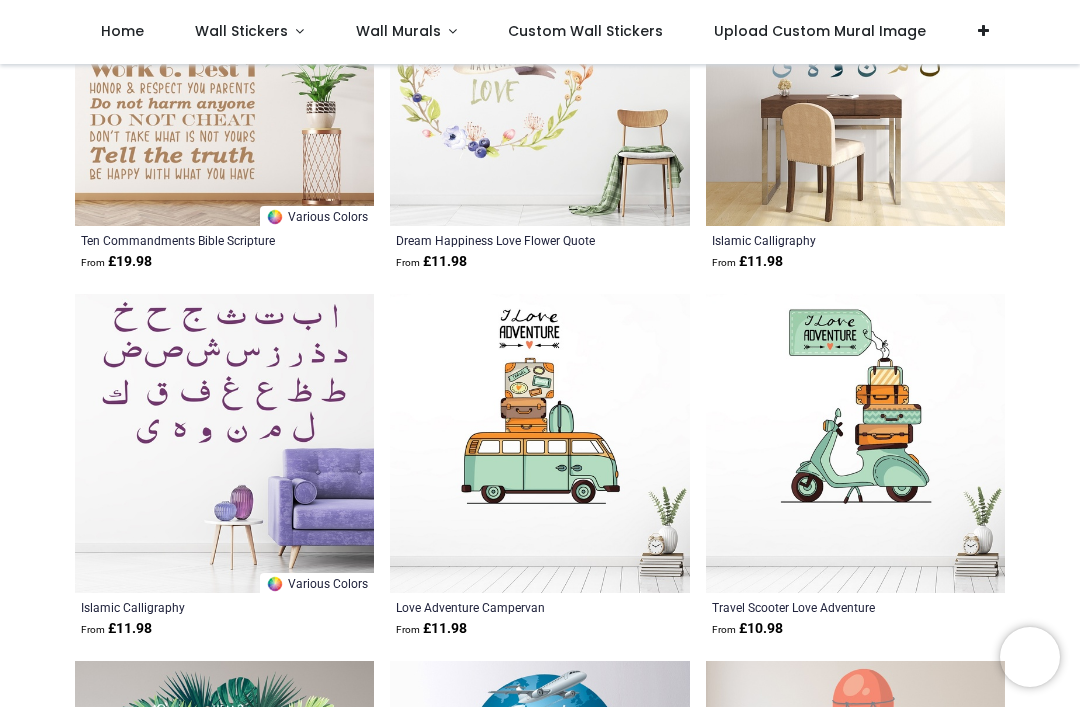 click at bounding box center (539, 443) 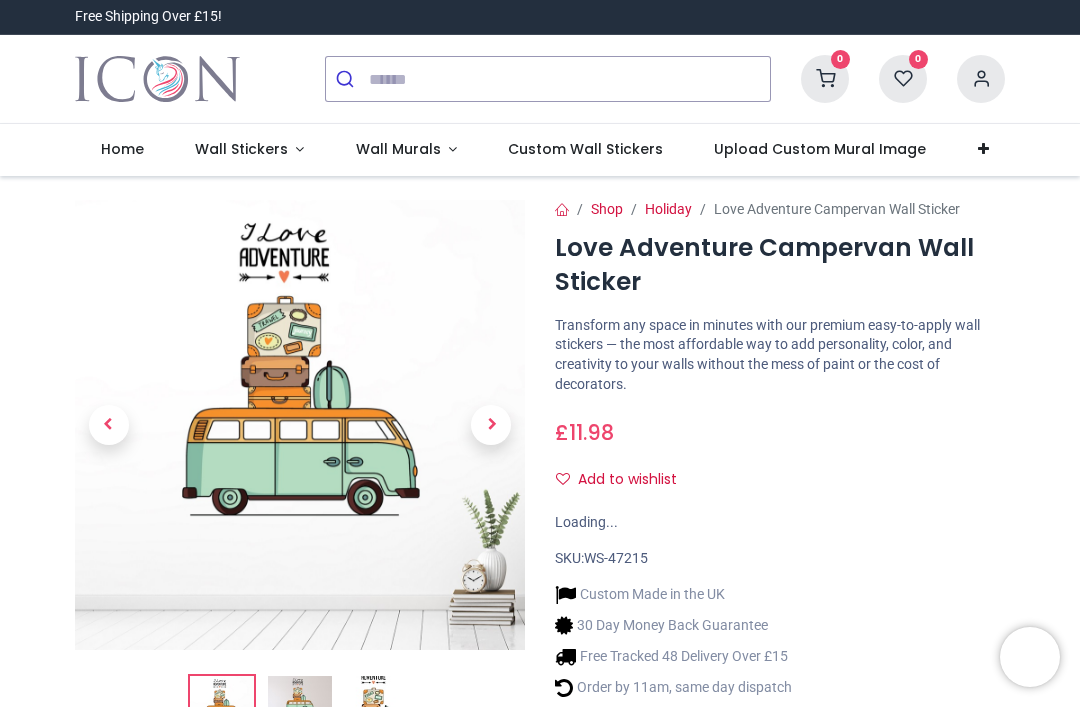 scroll, scrollTop: 0, scrollLeft: 0, axis: both 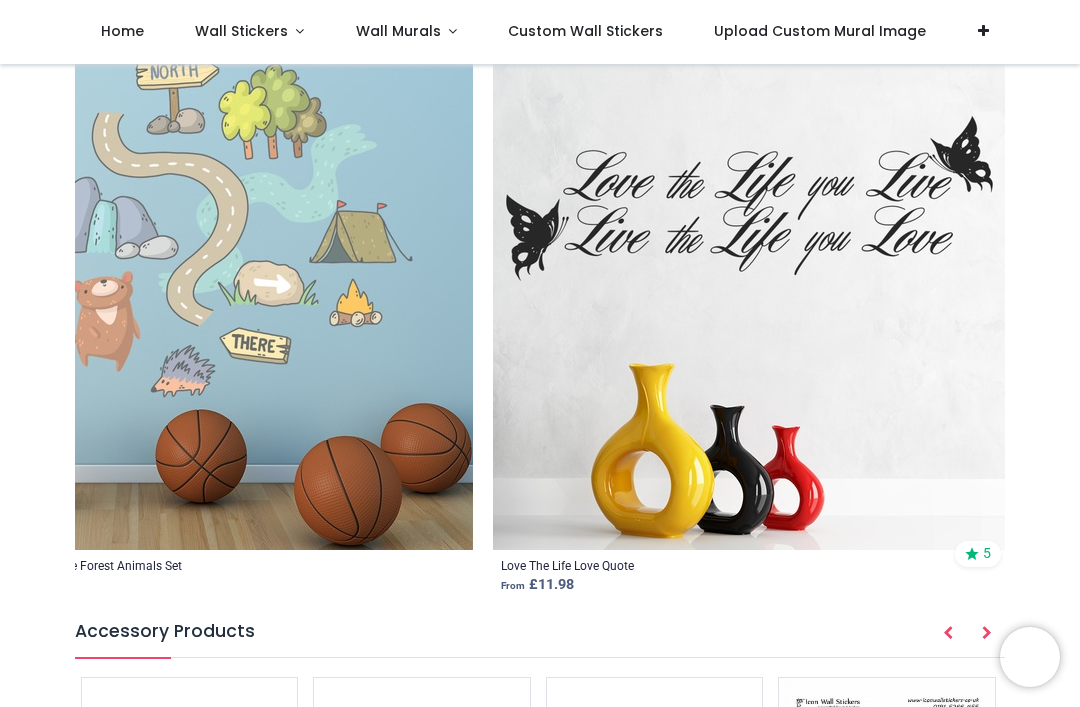 click at bounding box center [749, 294] 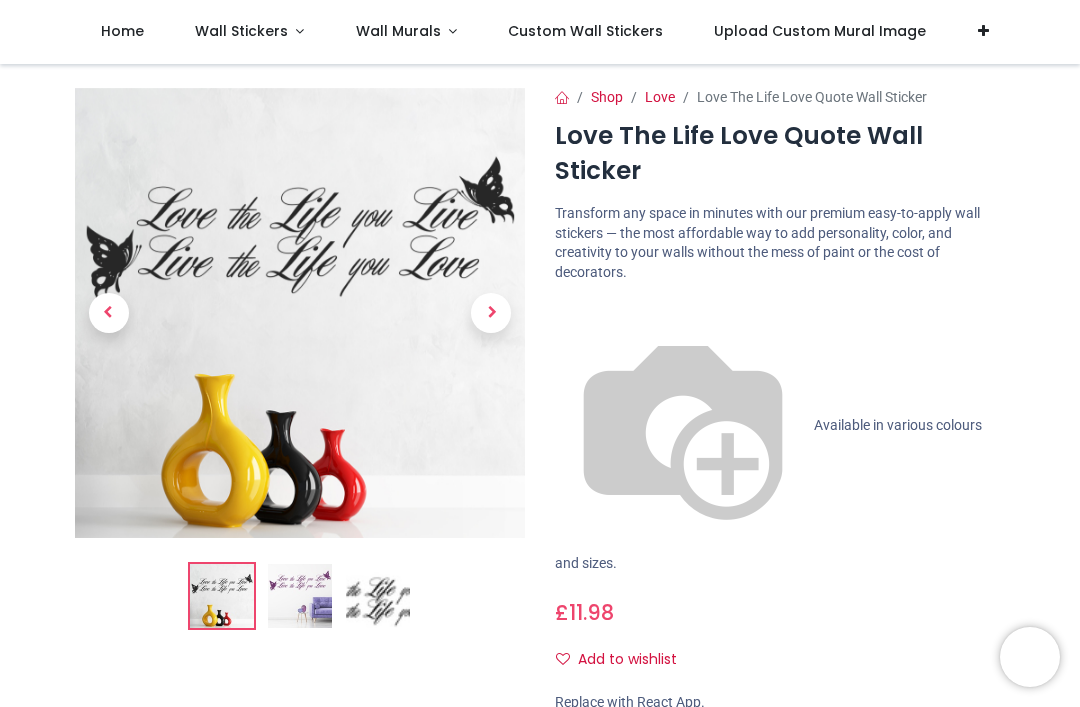 scroll, scrollTop: 0, scrollLeft: 0, axis: both 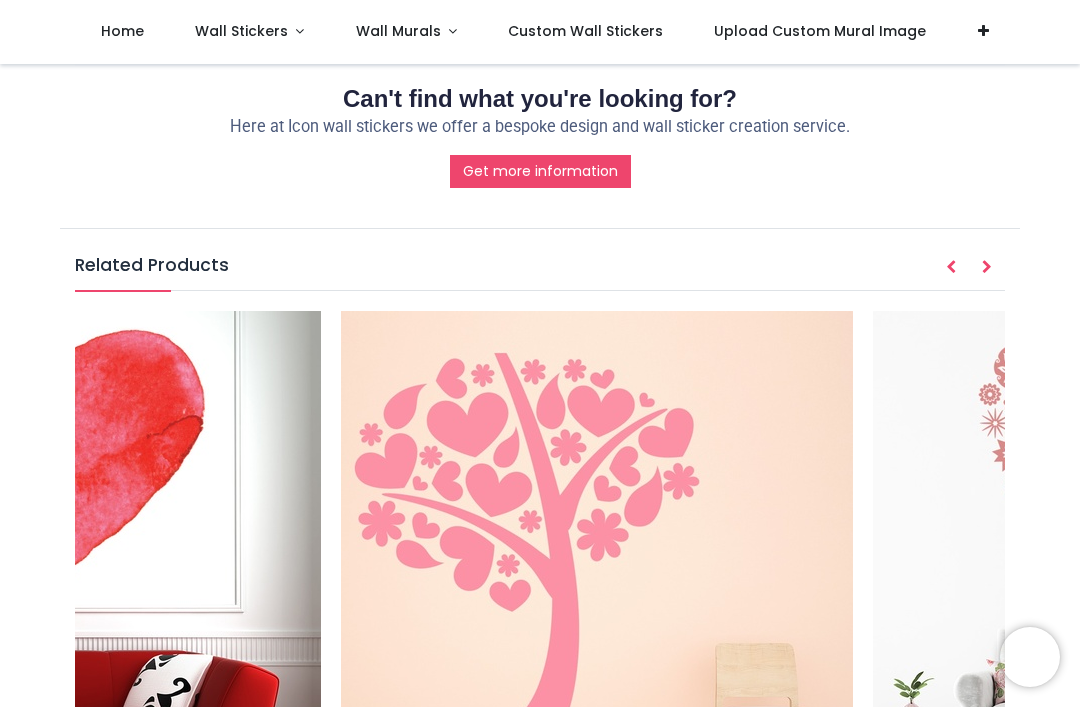 click on "Wall Stickers" at bounding box center (241, 31) 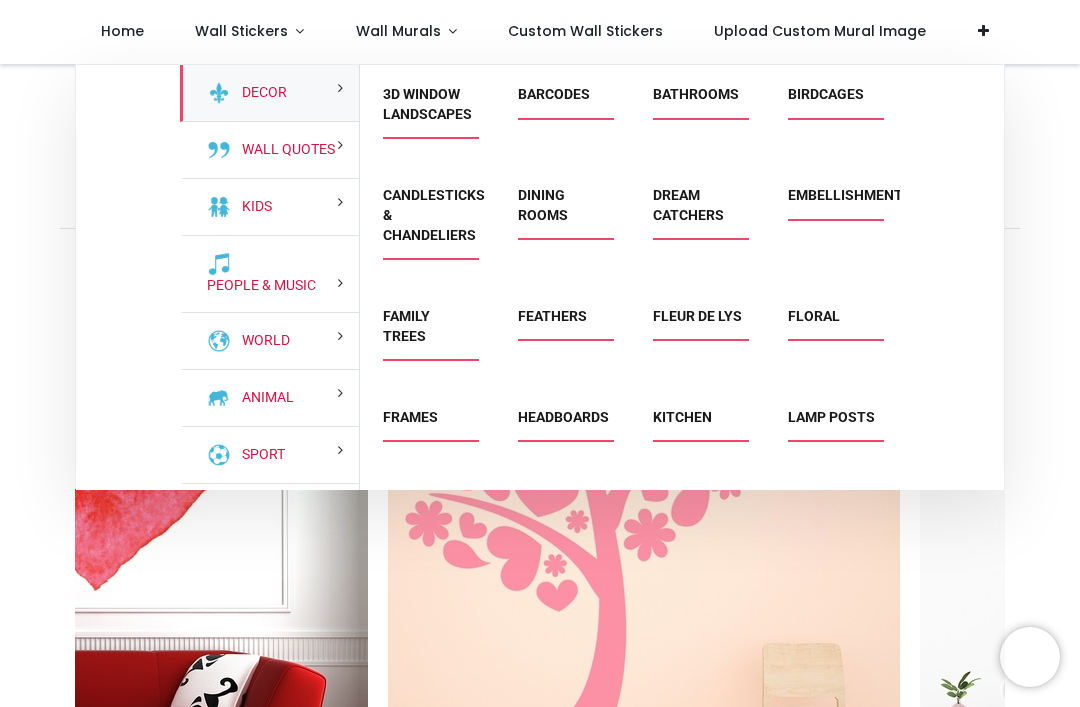 scroll, scrollTop: 0, scrollLeft: 10858, axis: horizontal 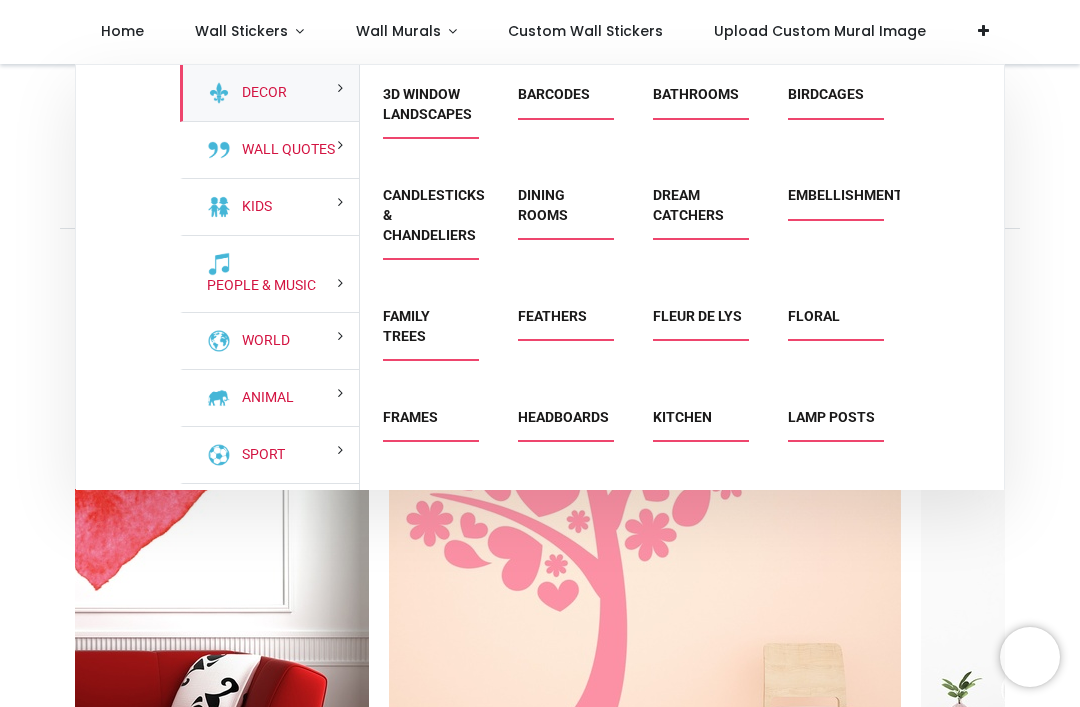click on "Shop" at bounding box center (540, -538) 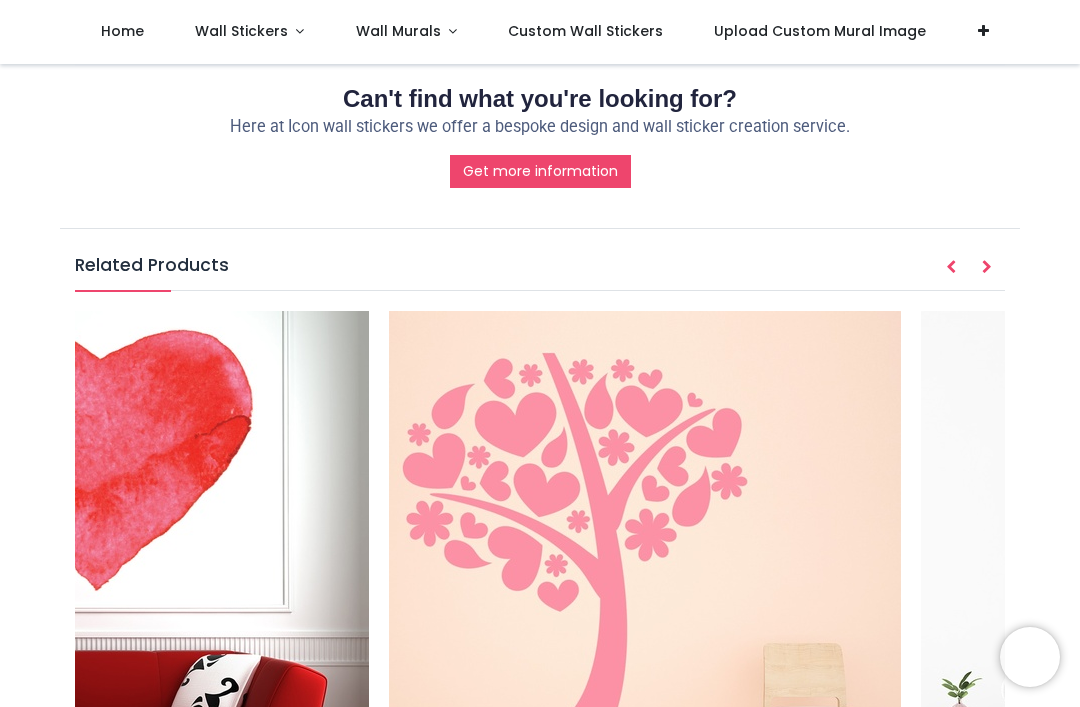 click on "Home" at bounding box center [122, 32] 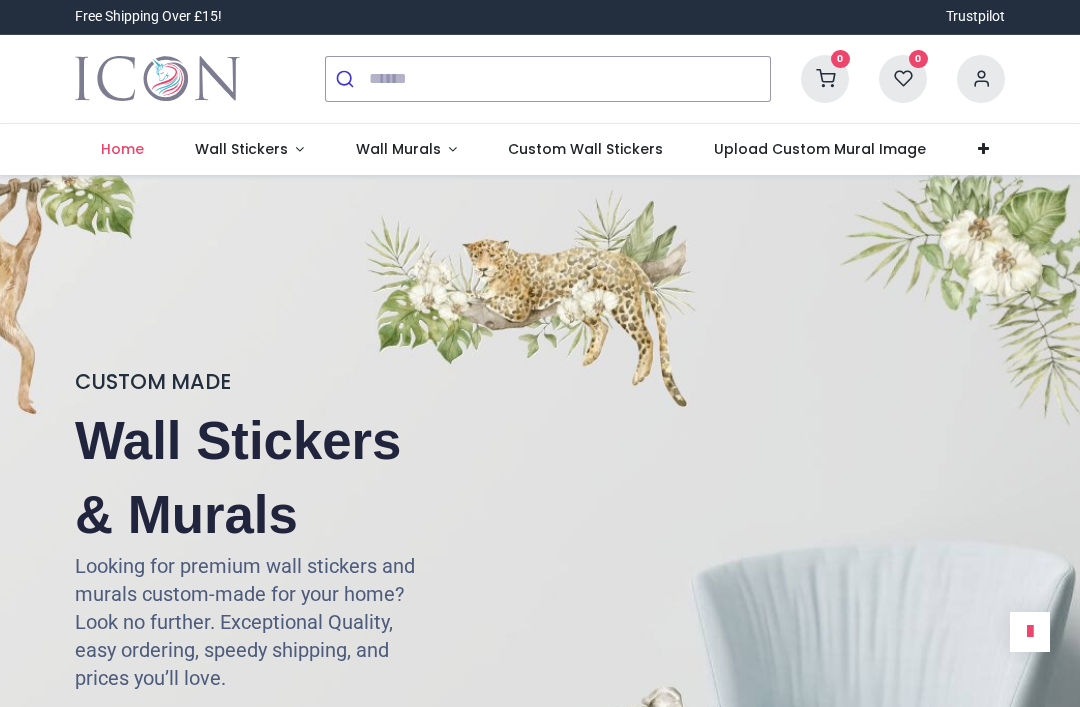 scroll, scrollTop: 0, scrollLeft: 0, axis: both 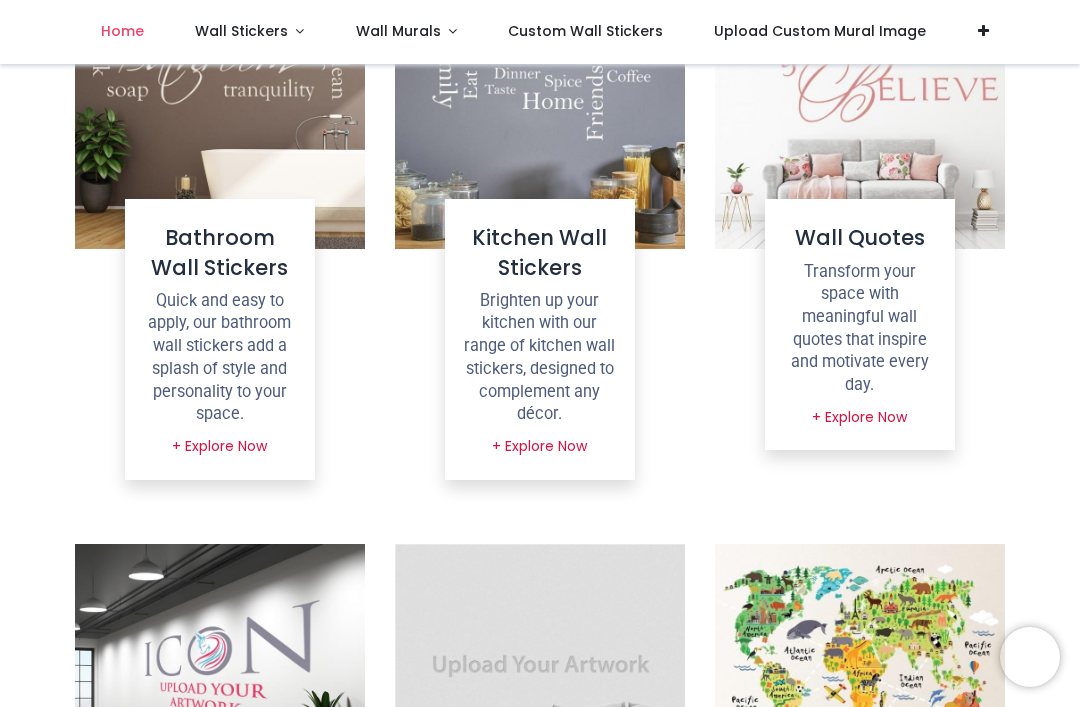 click on "Transform your space with meaningful wall quotes that inspire and motivate every day." at bounding box center [860, 329] 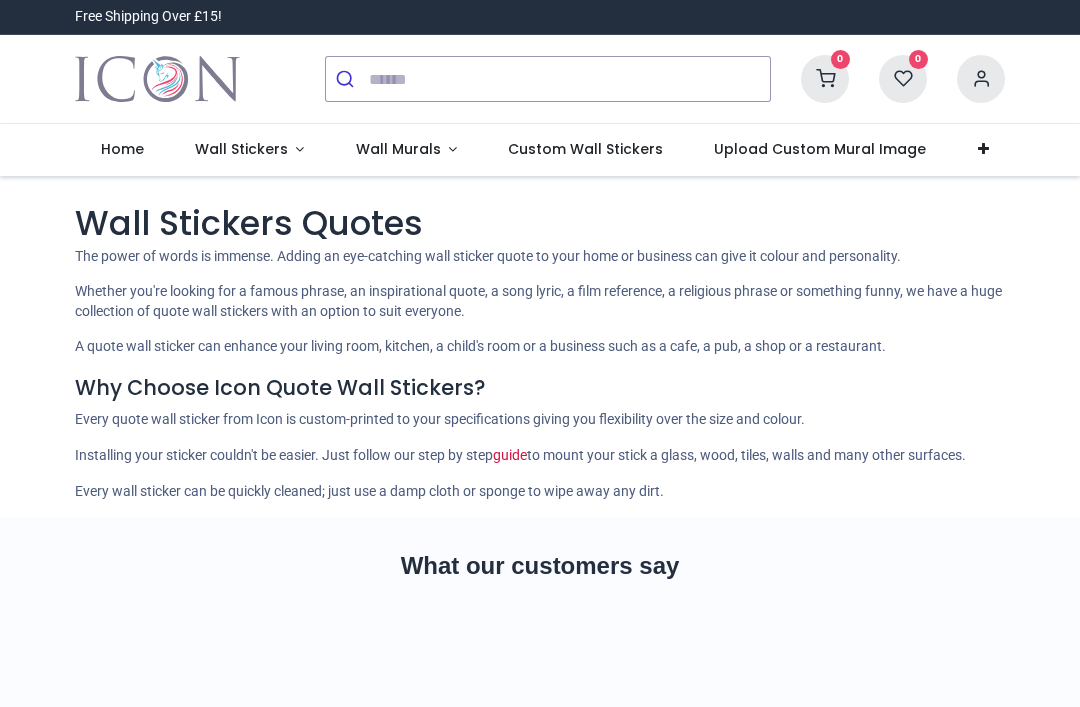 scroll, scrollTop: 0, scrollLeft: 0, axis: both 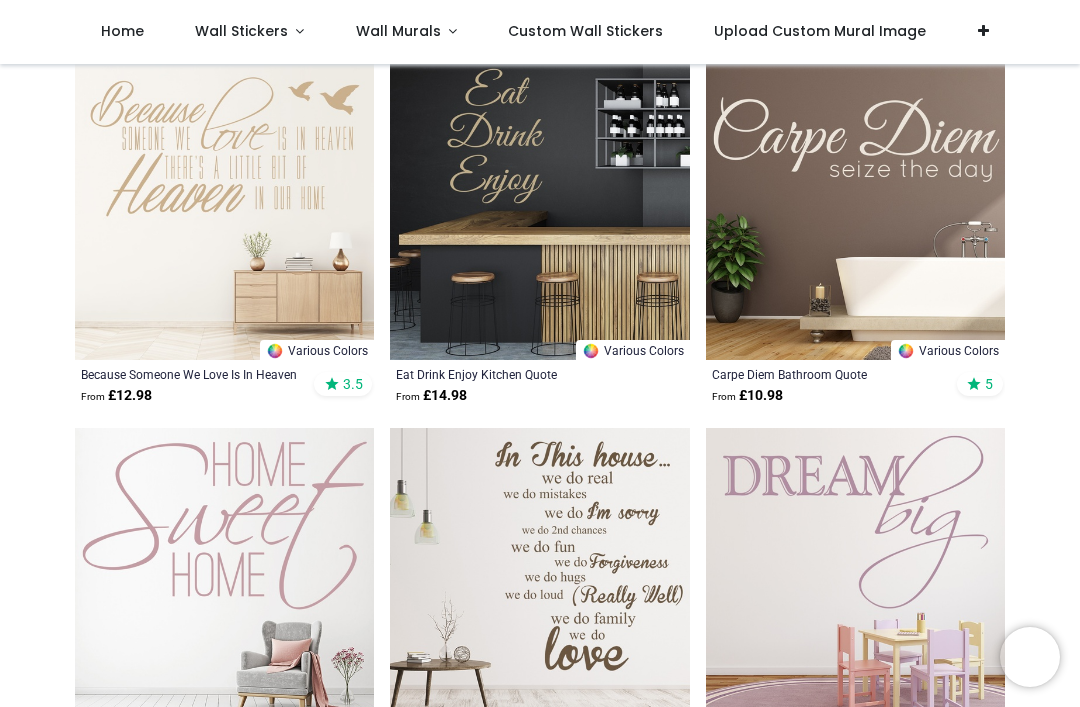 click at bounding box center [855, 577] 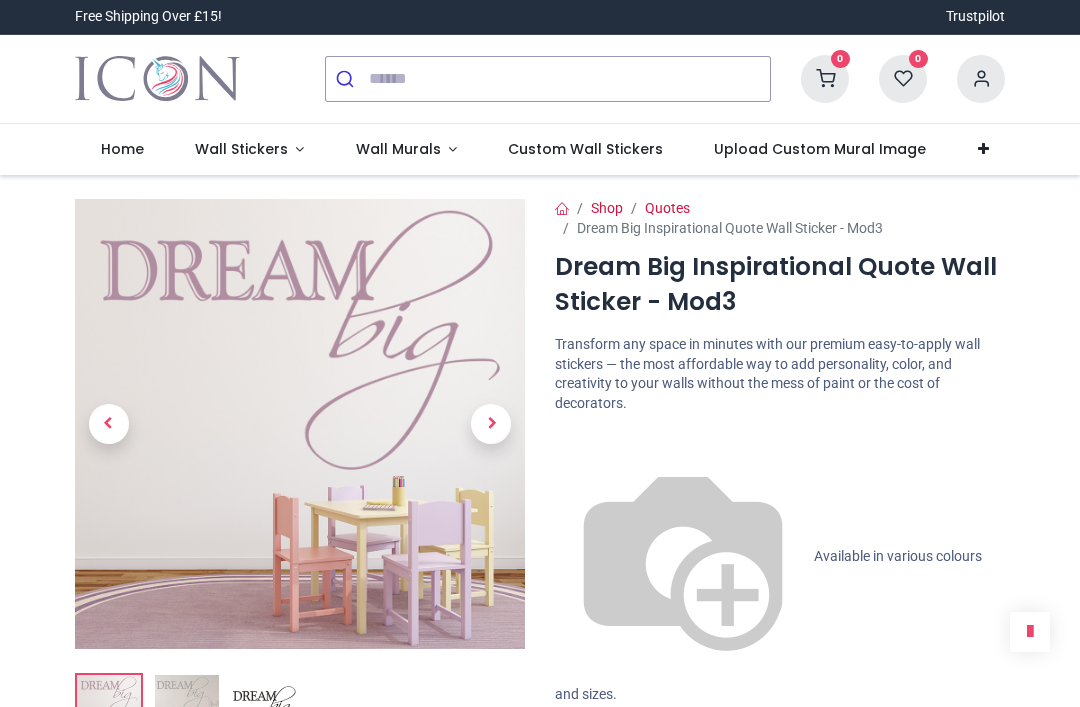 scroll, scrollTop: 0, scrollLeft: 0, axis: both 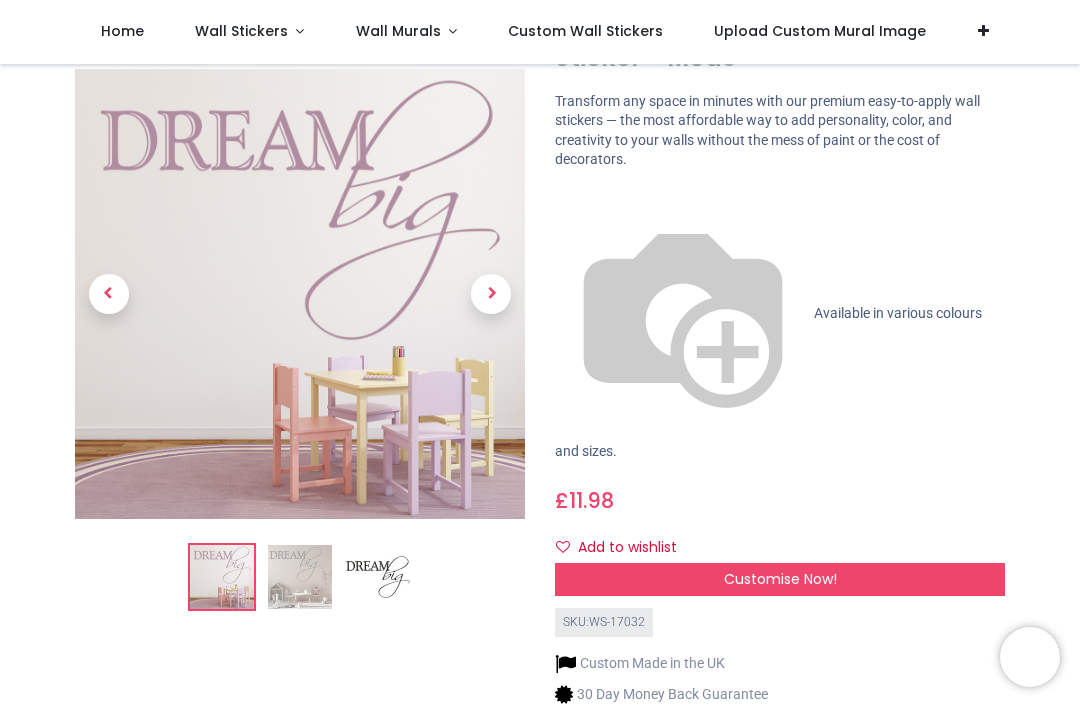 click at bounding box center [491, 294] 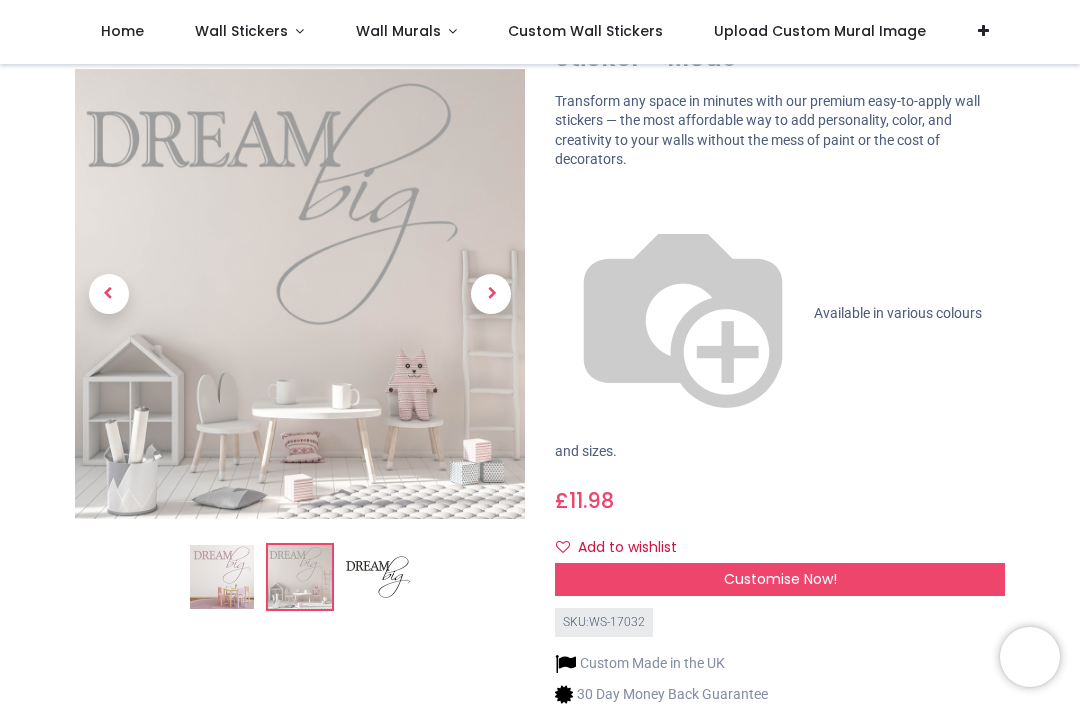 click at bounding box center [109, 294] 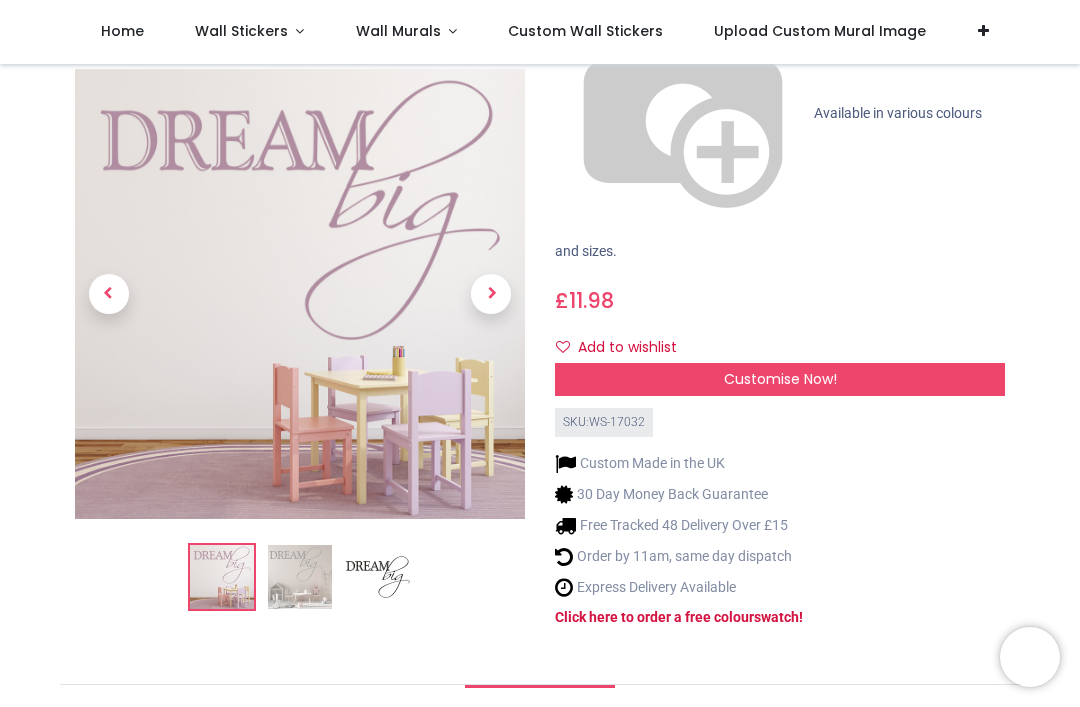 scroll, scrollTop: 261, scrollLeft: 0, axis: vertical 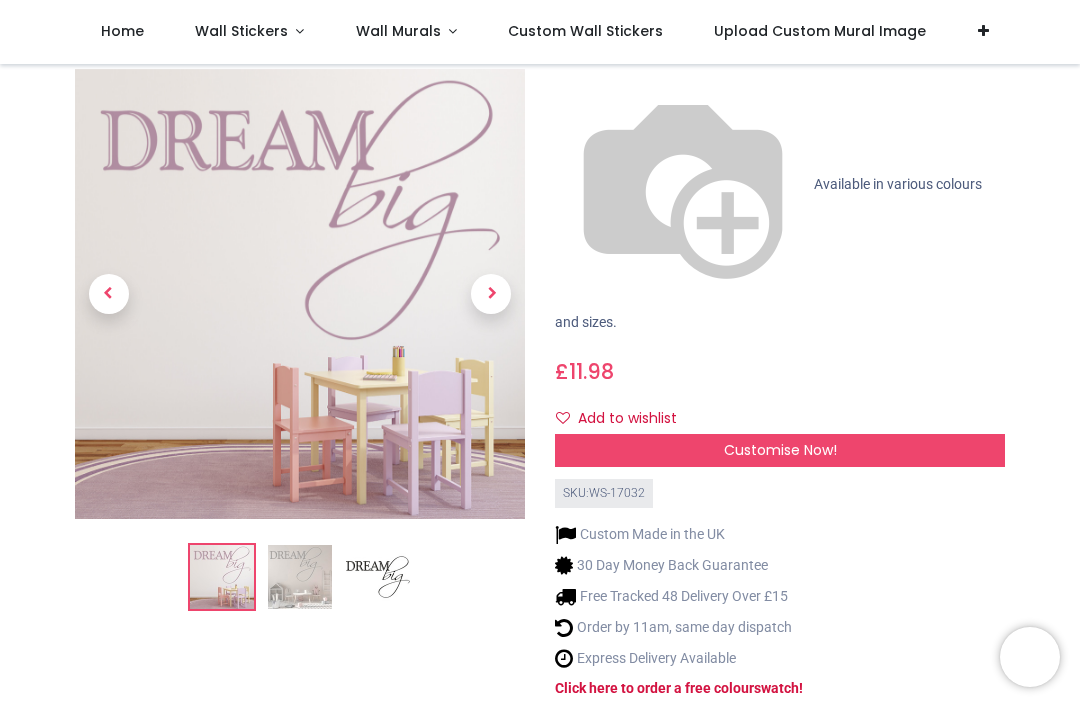 click on "Customise Now!" at bounding box center (780, 451) 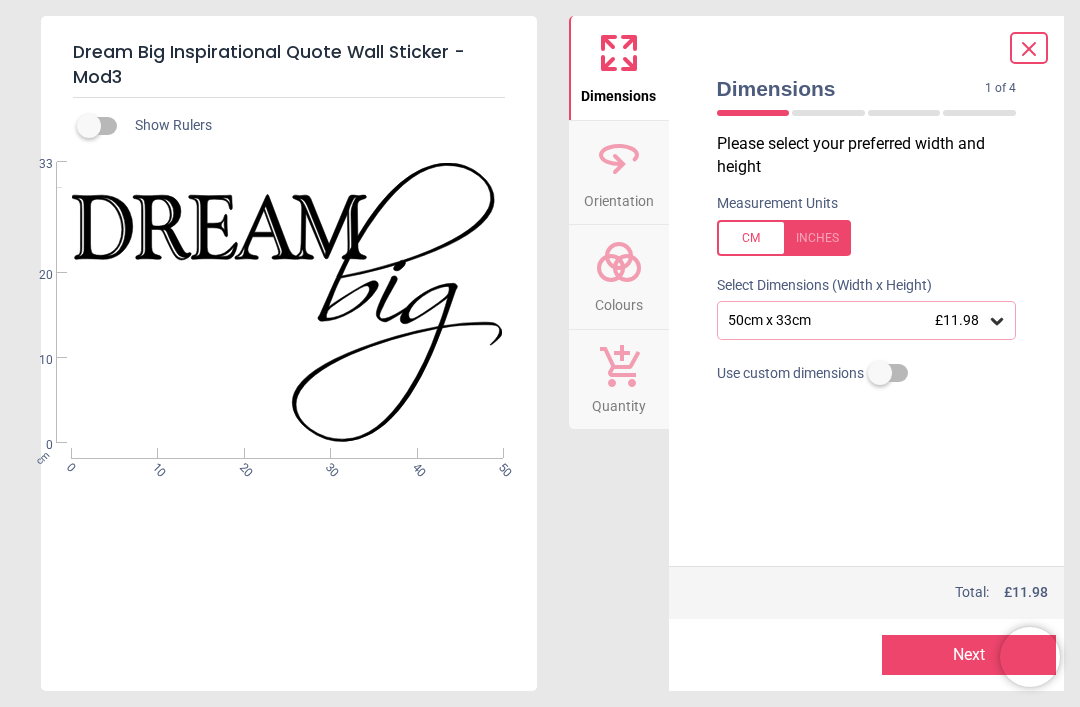 click on "50cm  x  33cm       £11.98" at bounding box center (857, 320) 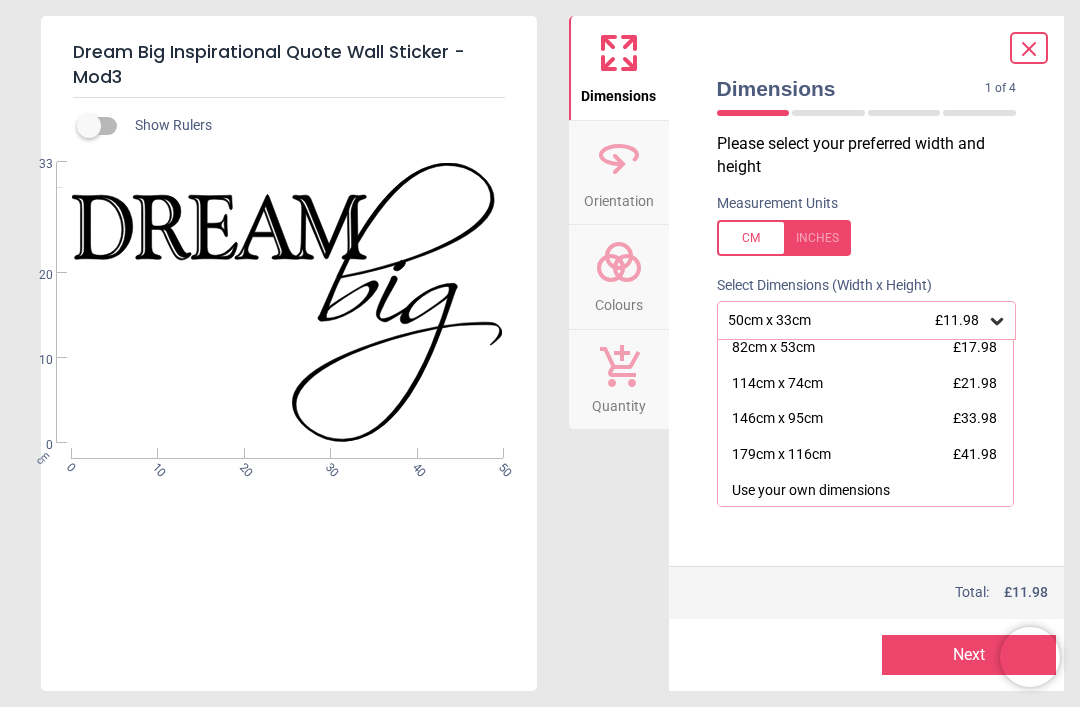 scroll, scrollTop: 44, scrollLeft: 0, axis: vertical 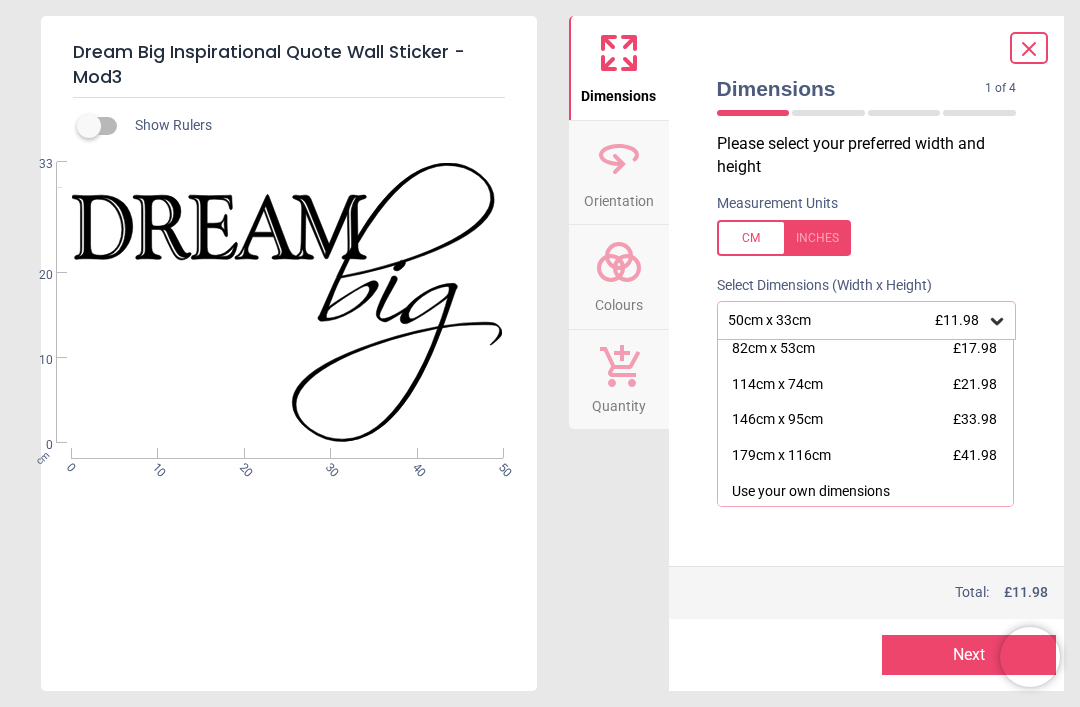 click on "[CENTIMETERS]  x  [CENTIMETERS]       £41.98" at bounding box center [866, 456] 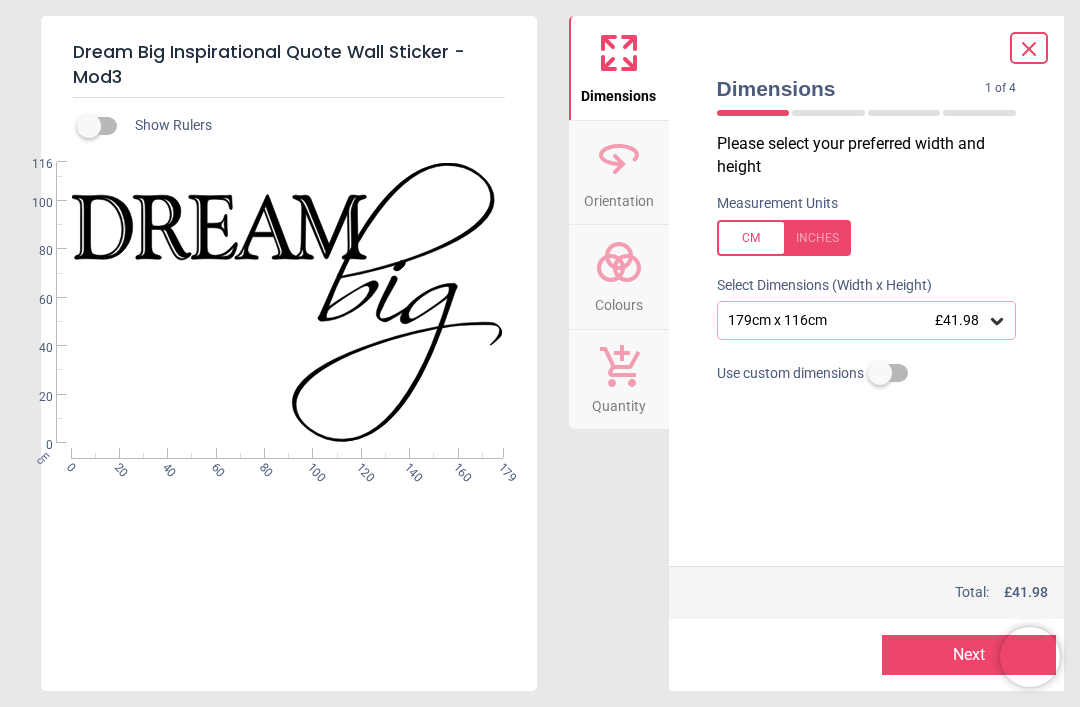 click at bounding box center [784, 238] 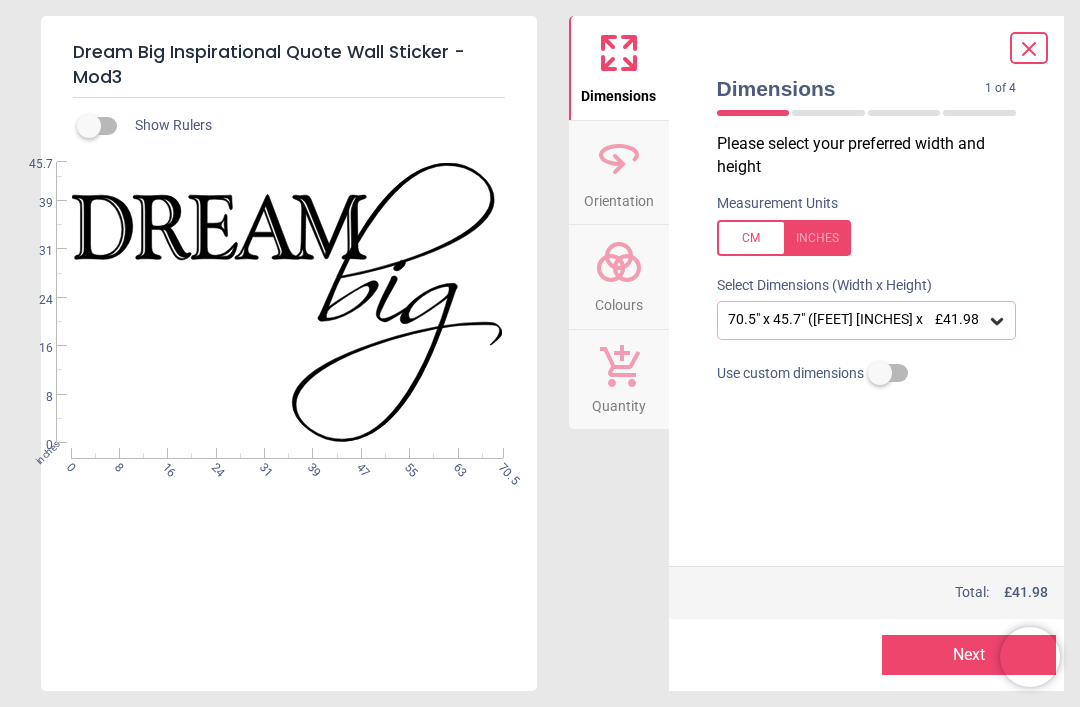 click at bounding box center (784, 238) 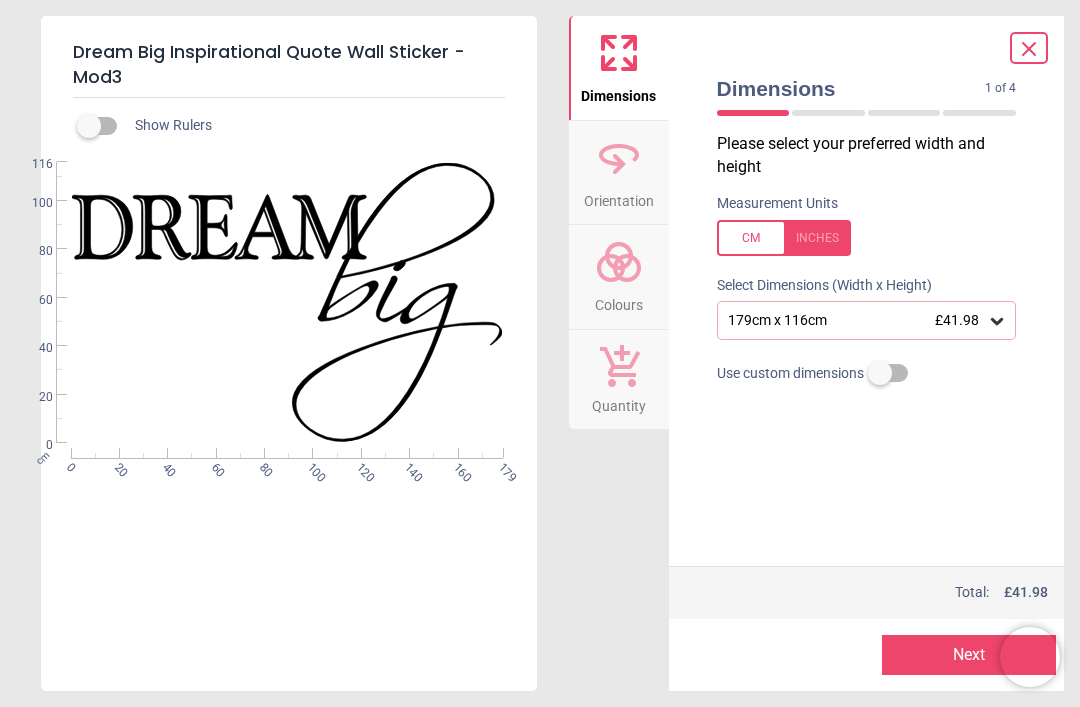 click at bounding box center (784, 238) 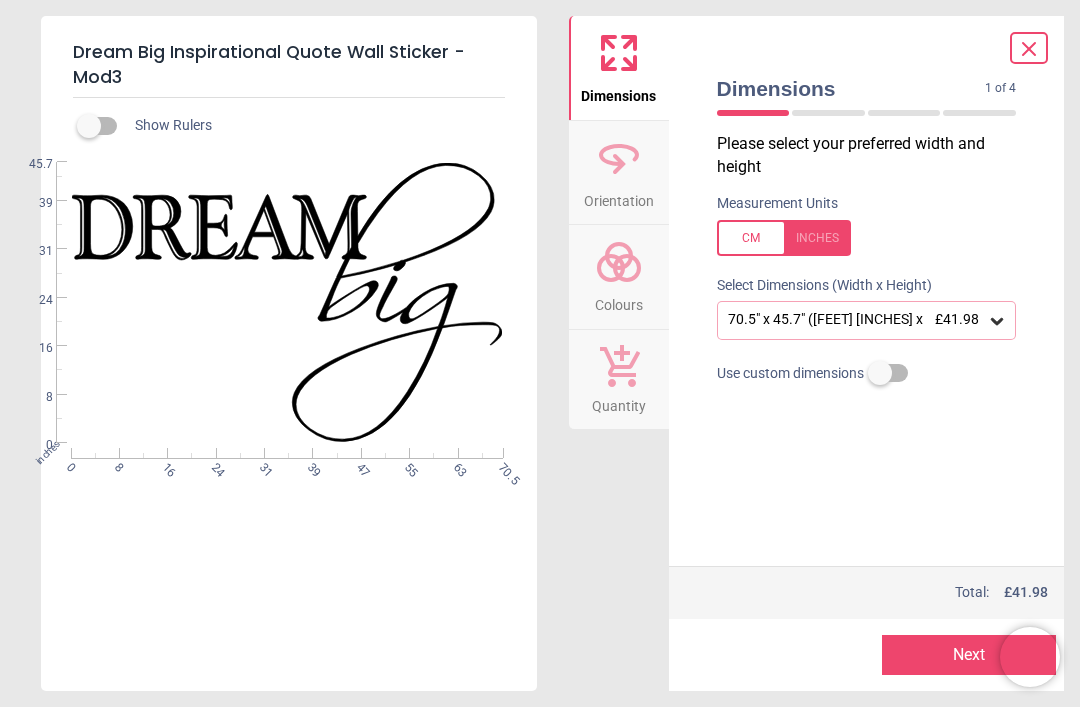 click on "£41.98" at bounding box center (957, 319) 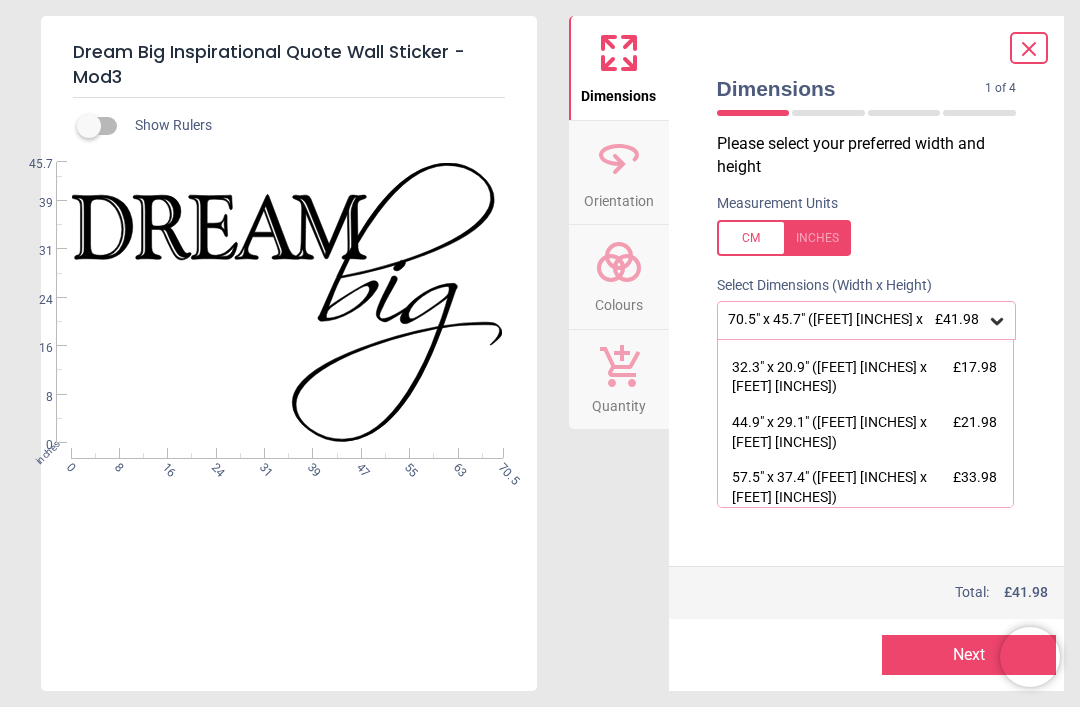 scroll, scrollTop: 43, scrollLeft: 0, axis: vertical 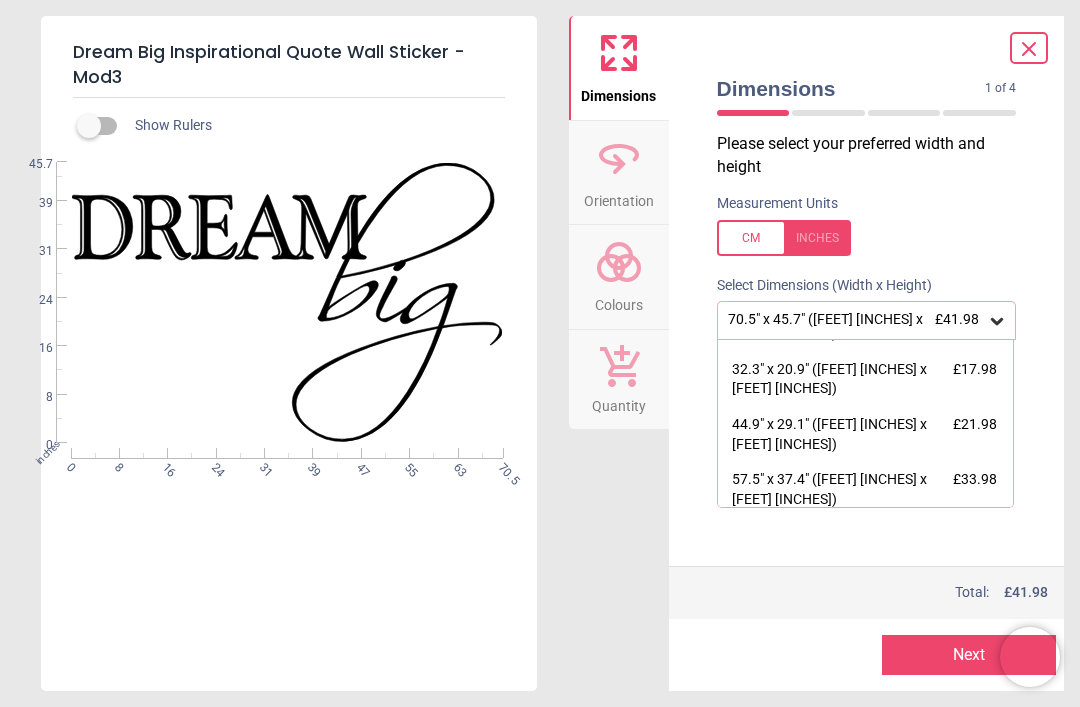 click at bounding box center (784, 238) 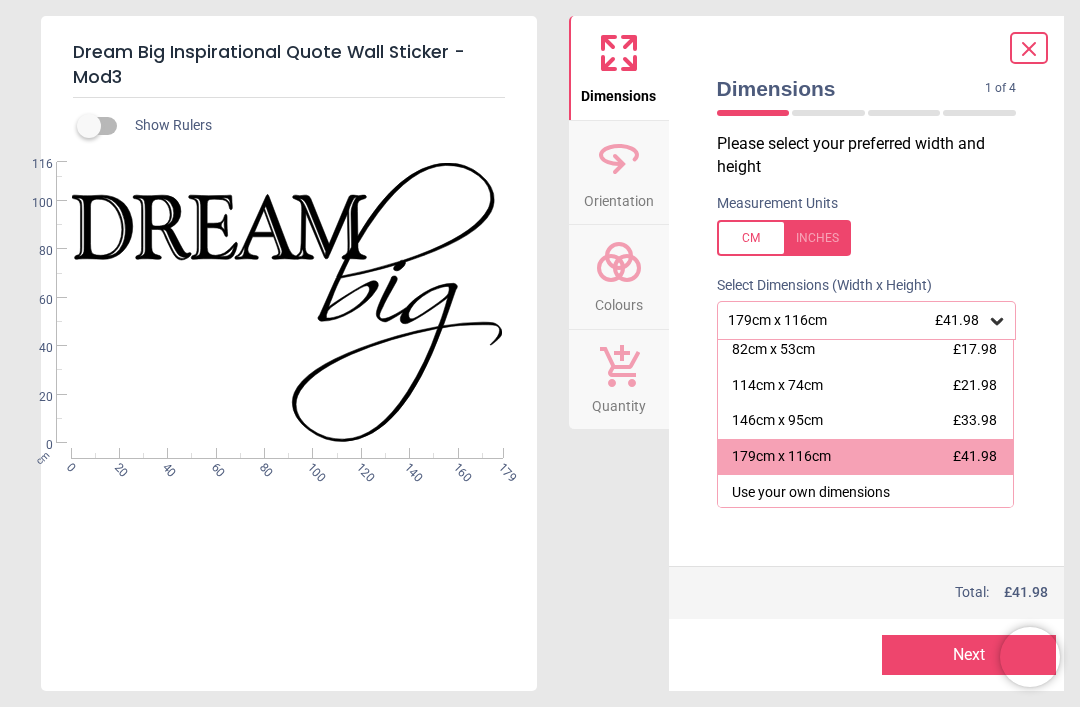 click on "Dimensions 1   of   4 1   of  5 Please select your preferred width and height Measurement Units Select Dimensions (Width x Height) [CENTIMETERS]  x  [CENTIMETERS]       £41.98 [CENTIMETERS]  x  [CENTIMETERS]       £11.98 [CENTIMETERS]  x  [CENTIMETERS]       £17.98 [CENTIMETERS]  x  [CENTIMETERS]       £21.98 [CENTIMETERS]  x  [CENTIMETERS]       £33.98 [CENTIMETERS]  x  [CENTIMETERS]       £41.98 Use your own dimensions Use custom dimensions Price :  Total: £ 41.98   Preview Next Next" at bounding box center (867, 353) 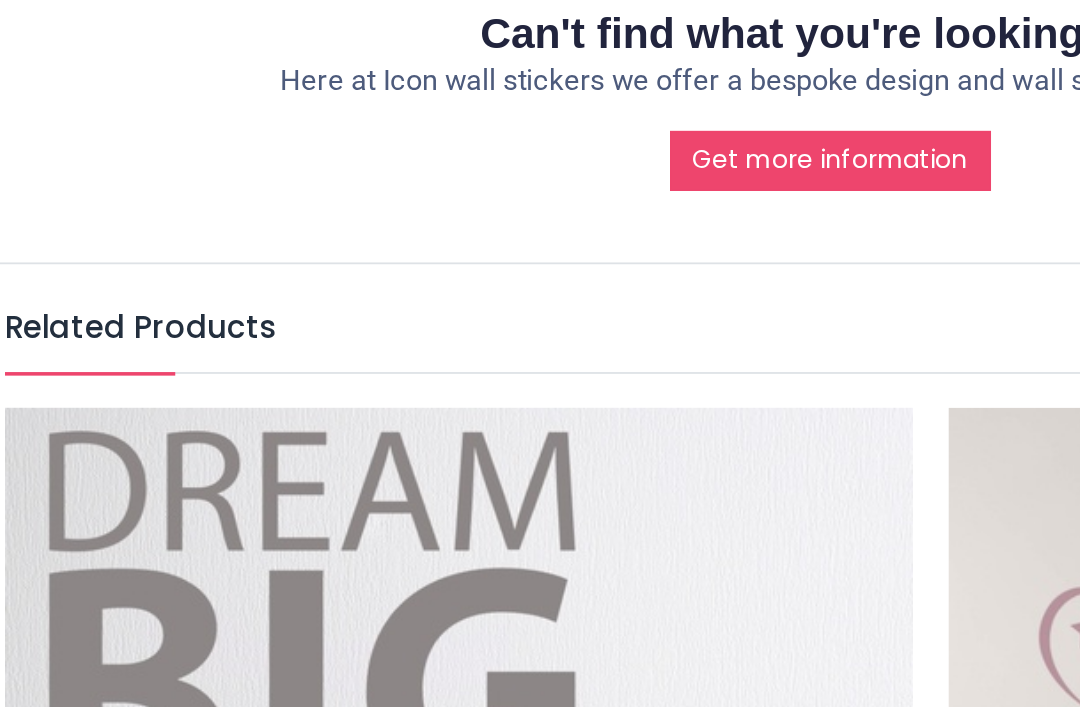 scroll, scrollTop: 2208, scrollLeft: 0, axis: vertical 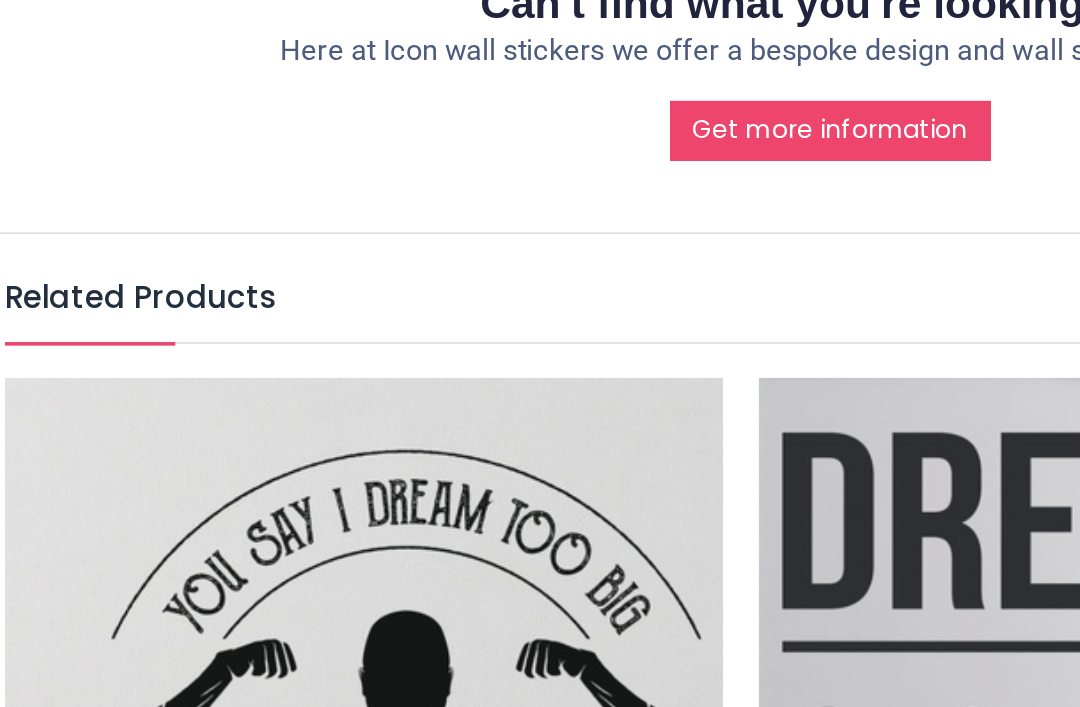 click at bounding box center (224, 561) 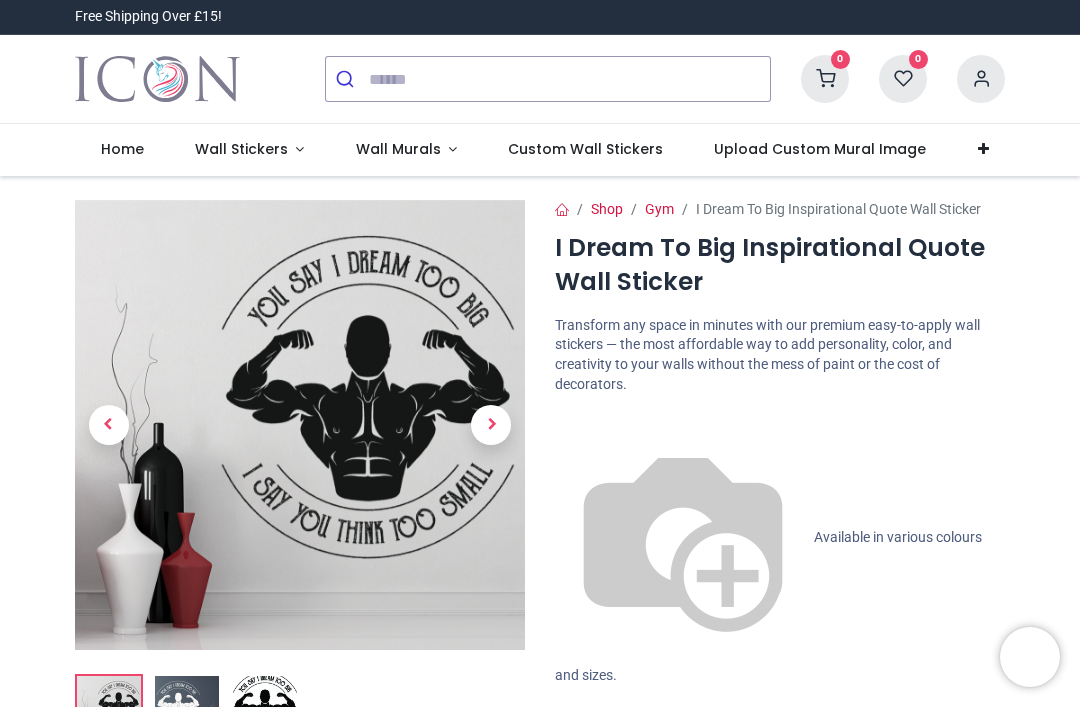 scroll, scrollTop: 0, scrollLeft: 0, axis: both 